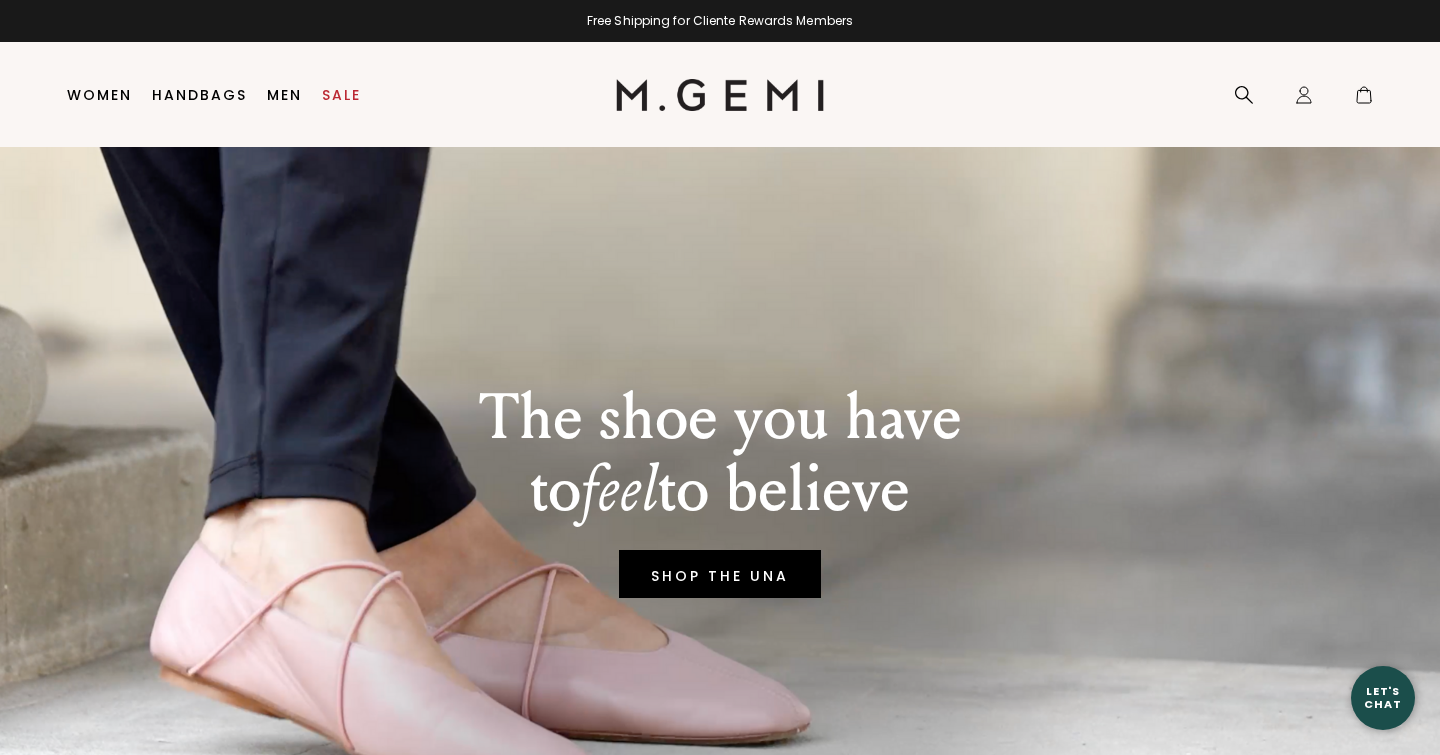 scroll, scrollTop: 0, scrollLeft: 0, axis: both 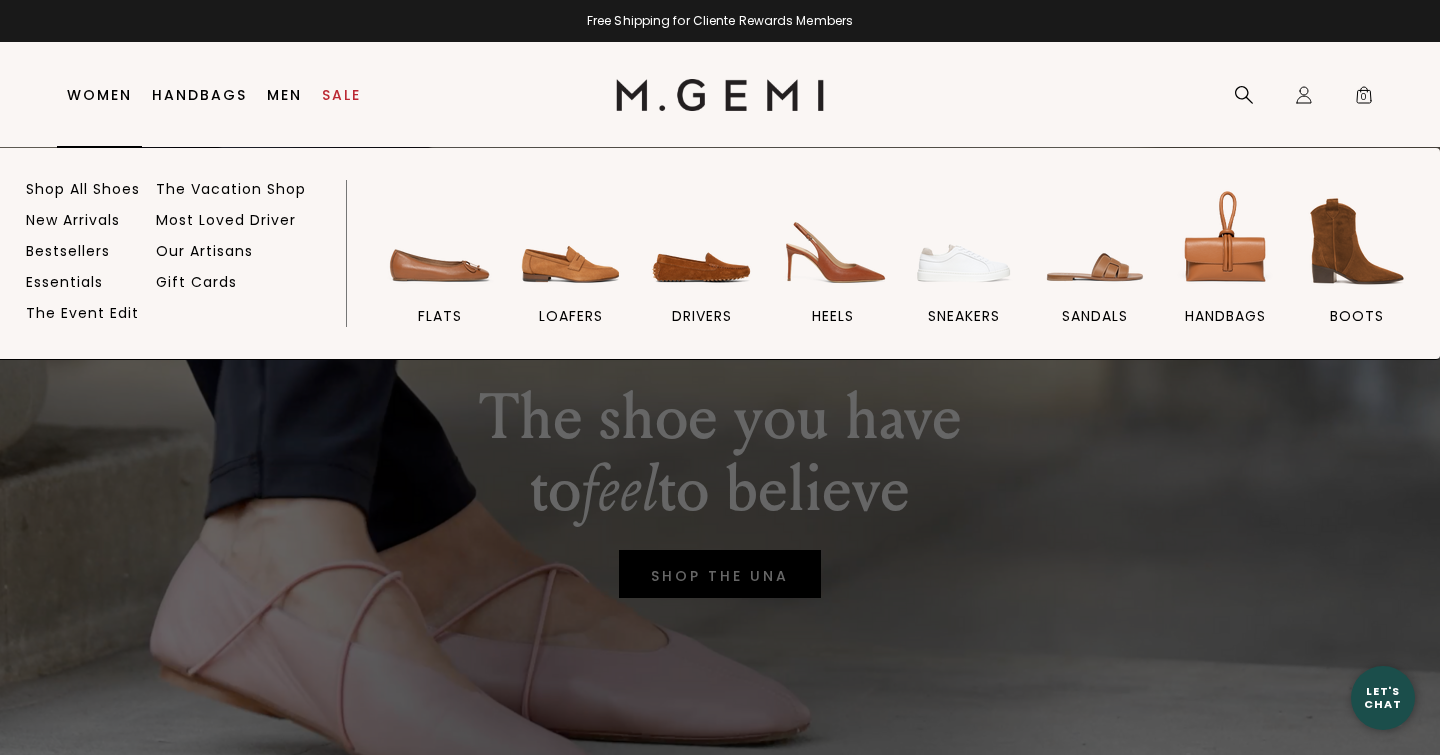 click on "Women" at bounding box center (99, 95) 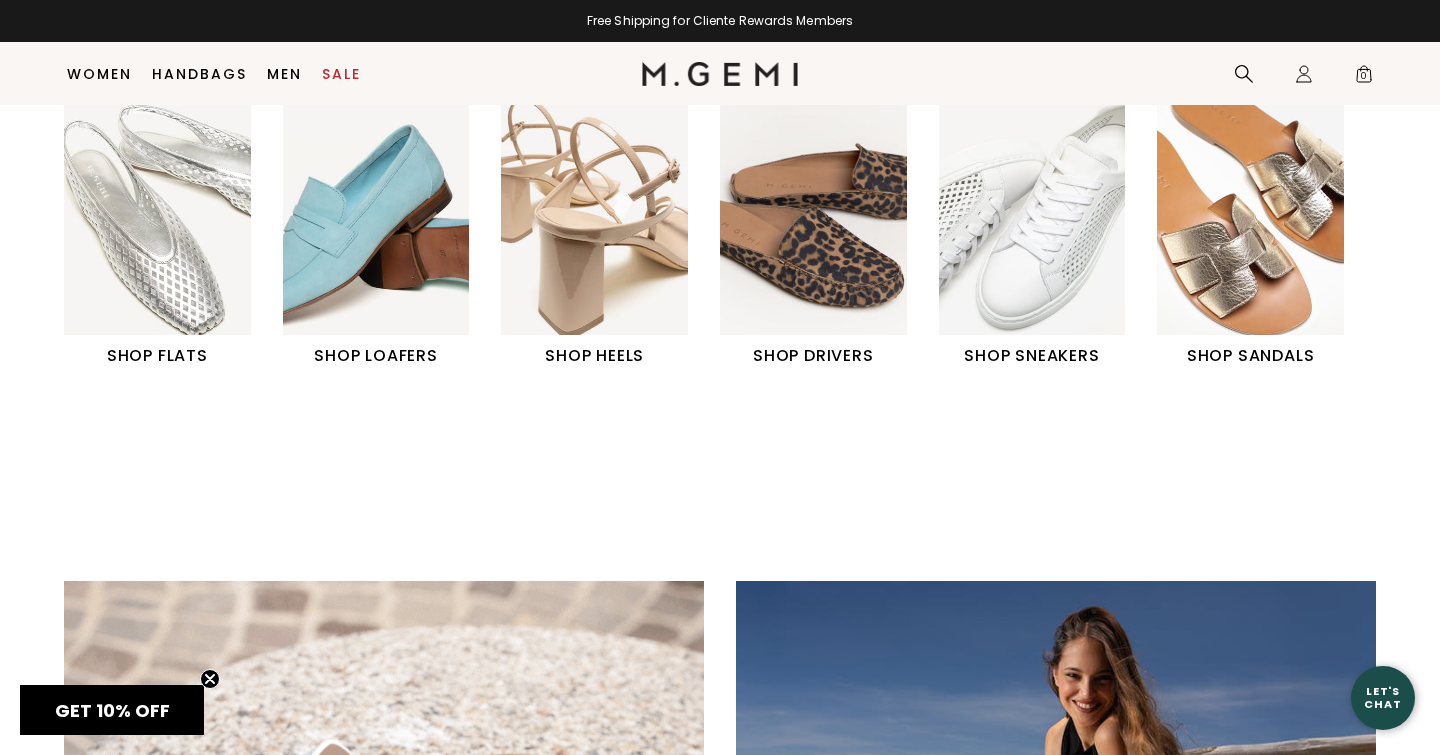 scroll, scrollTop: 952, scrollLeft: 0, axis: vertical 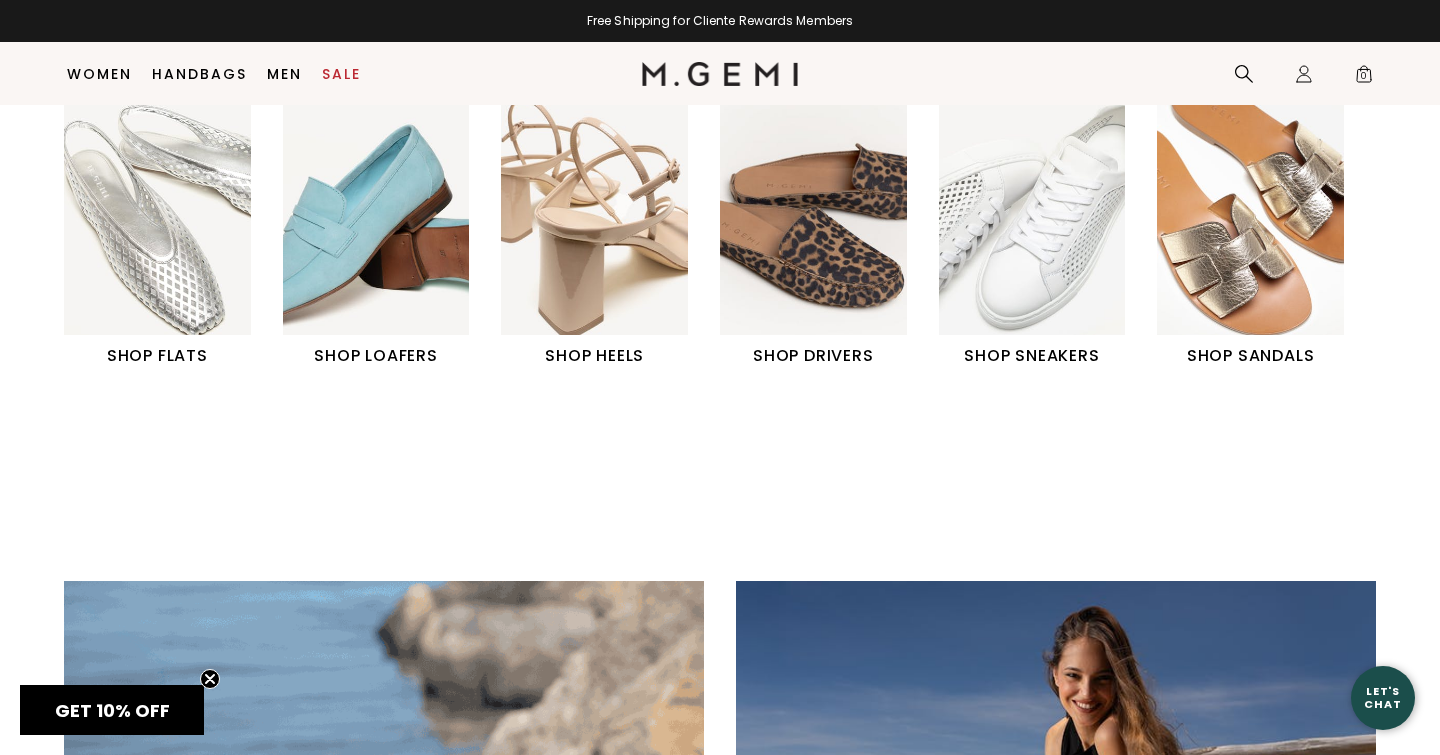 click at bounding box center [157, 217] 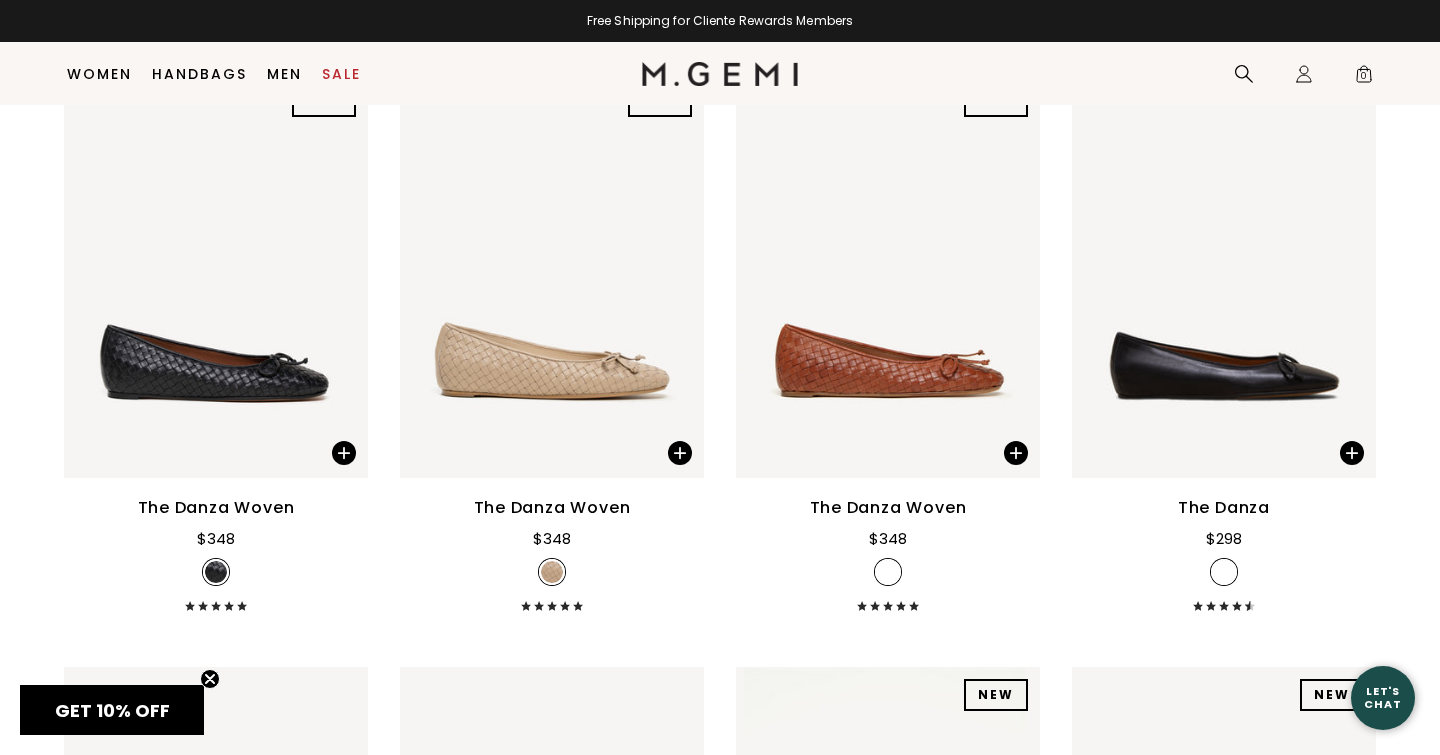 scroll, scrollTop: 2153, scrollLeft: 0, axis: vertical 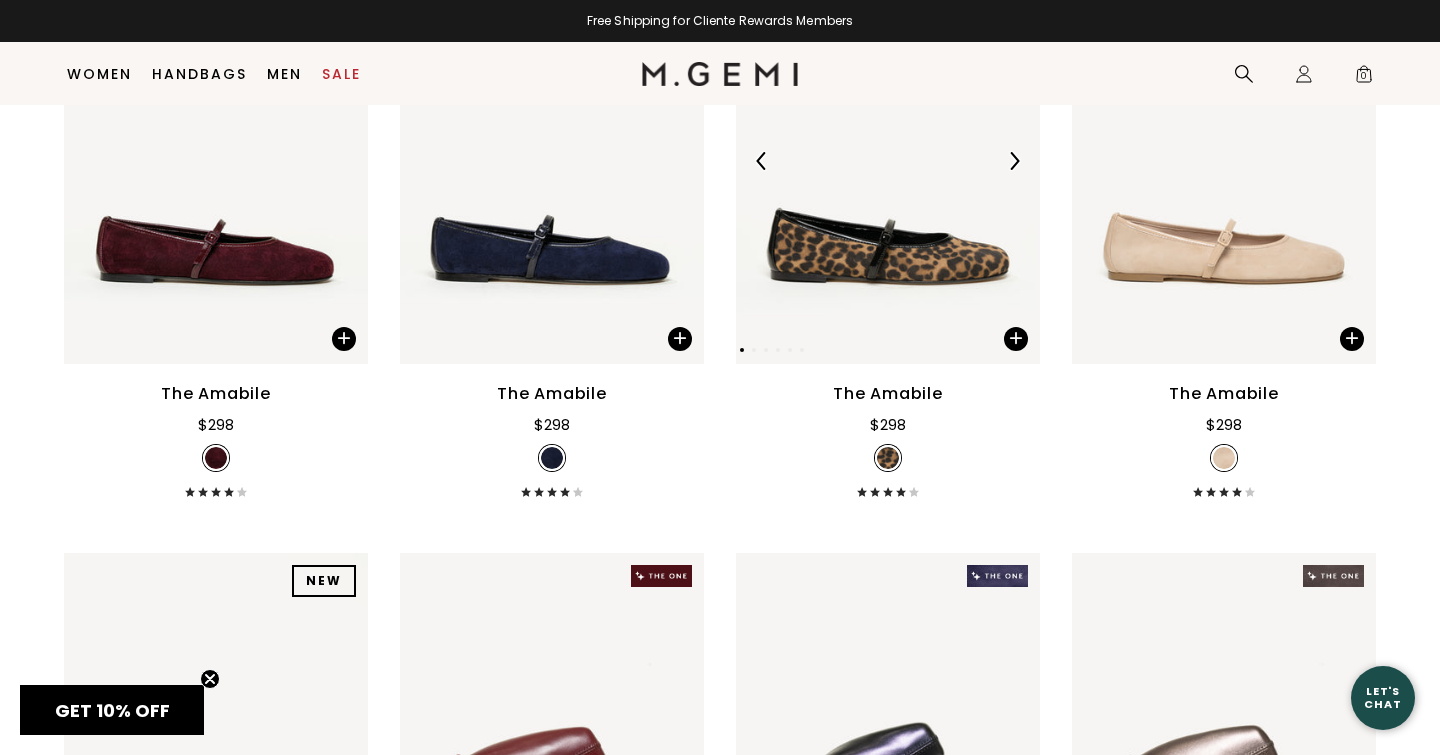 click at bounding box center (888, 160) 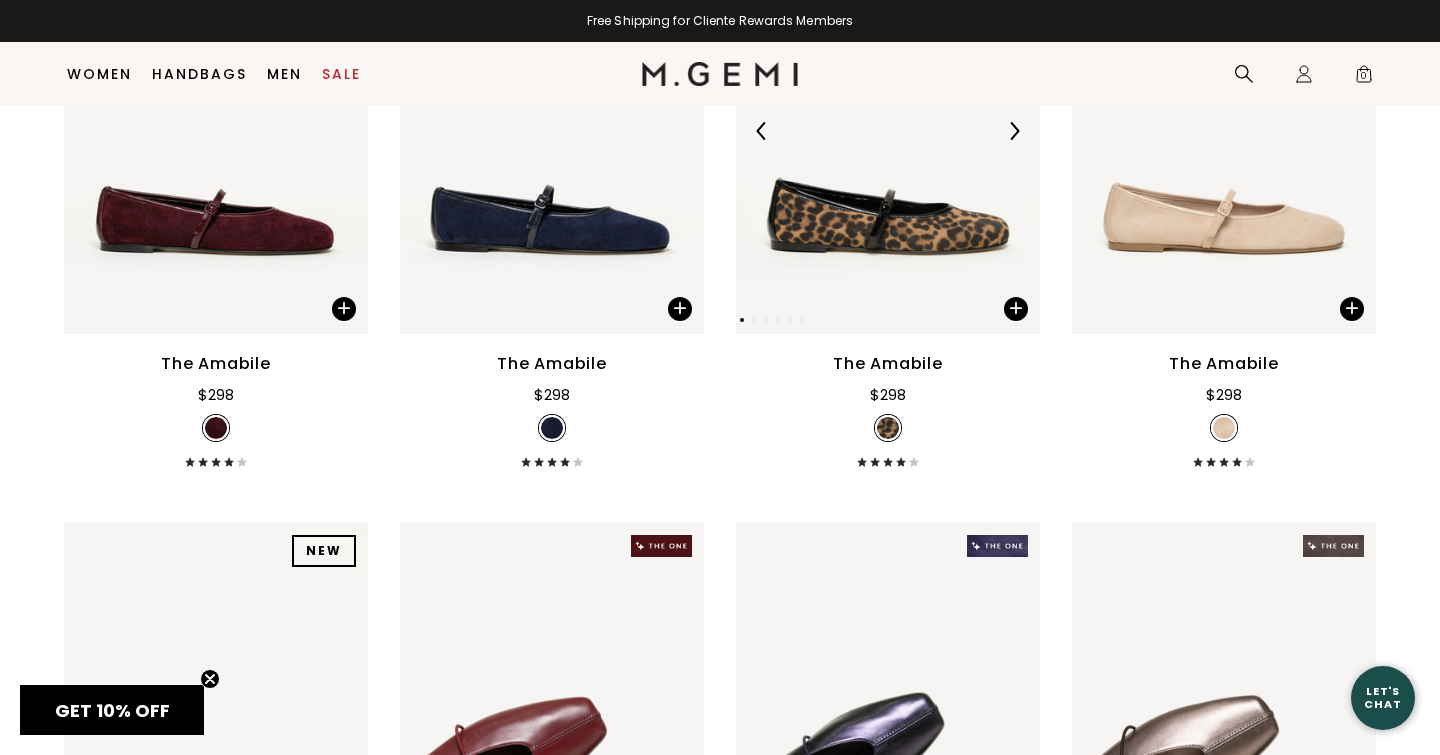 scroll, scrollTop: 2852, scrollLeft: 0, axis: vertical 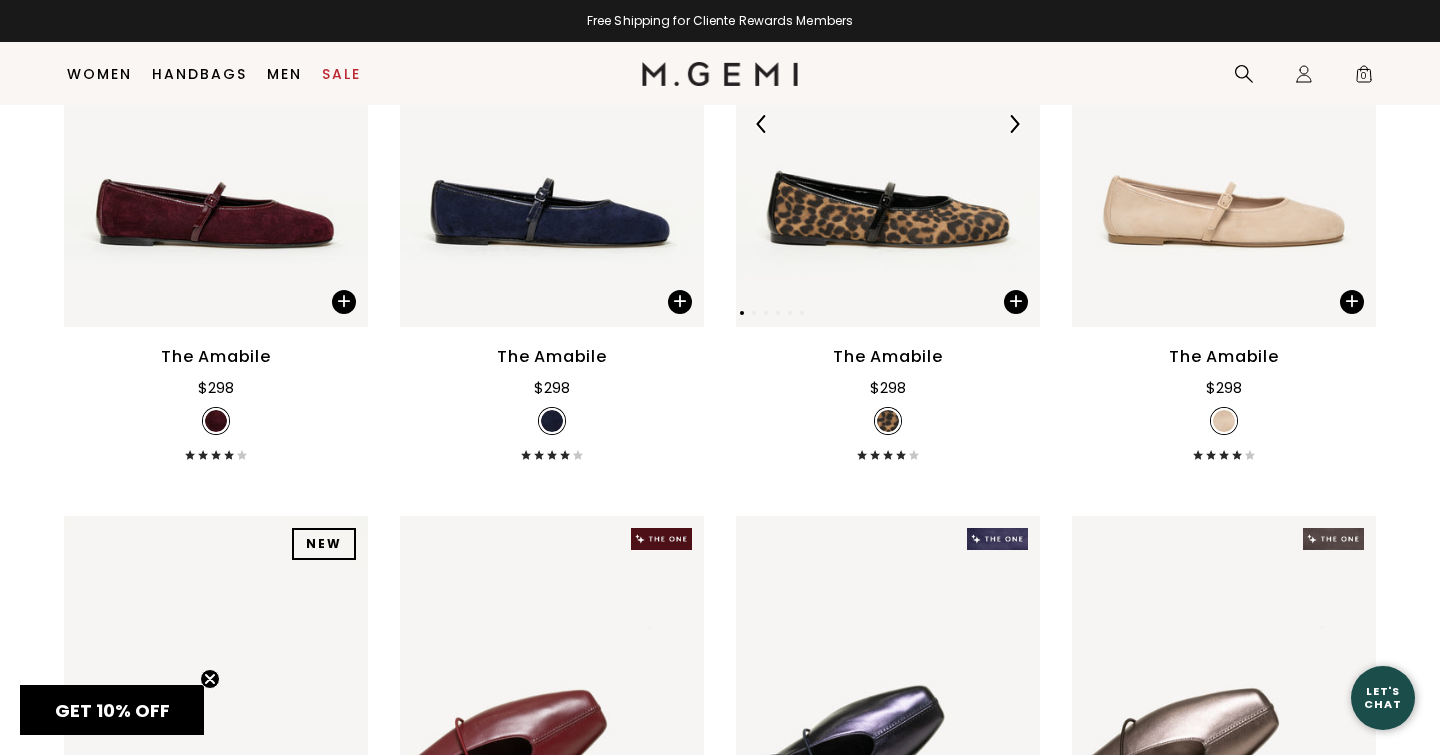 click at bounding box center [888, 123] 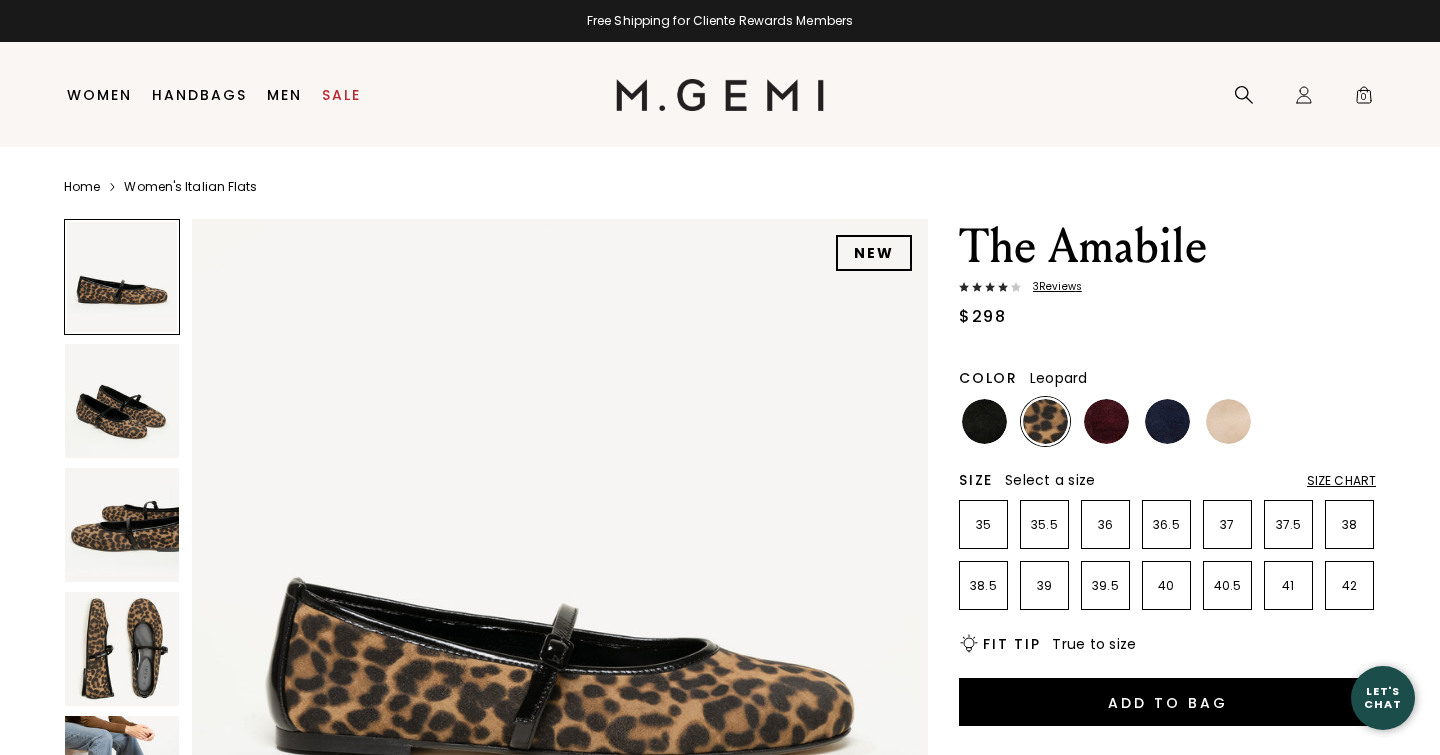 scroll, scrollTop: 0, scrollLeft: 0, axis: both 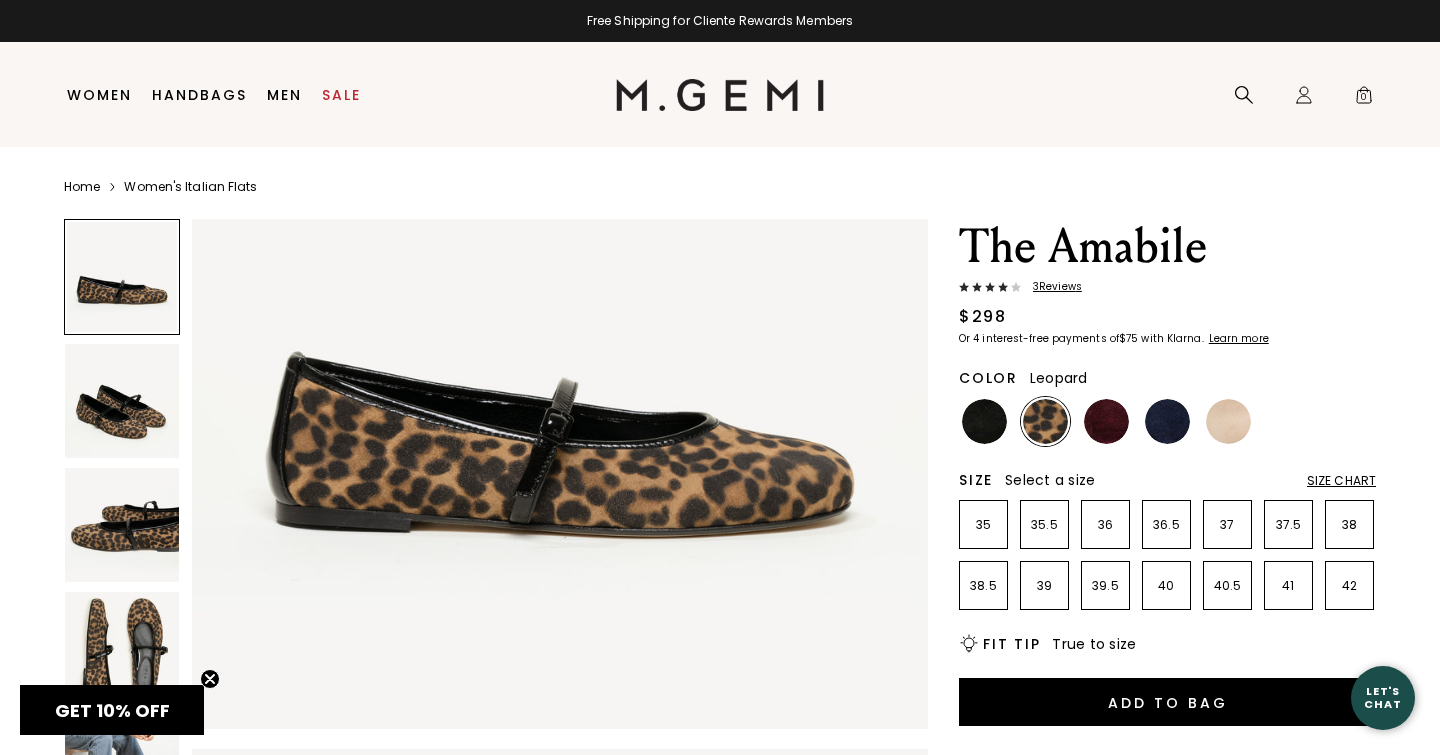 click at bounding box center (122, 401) 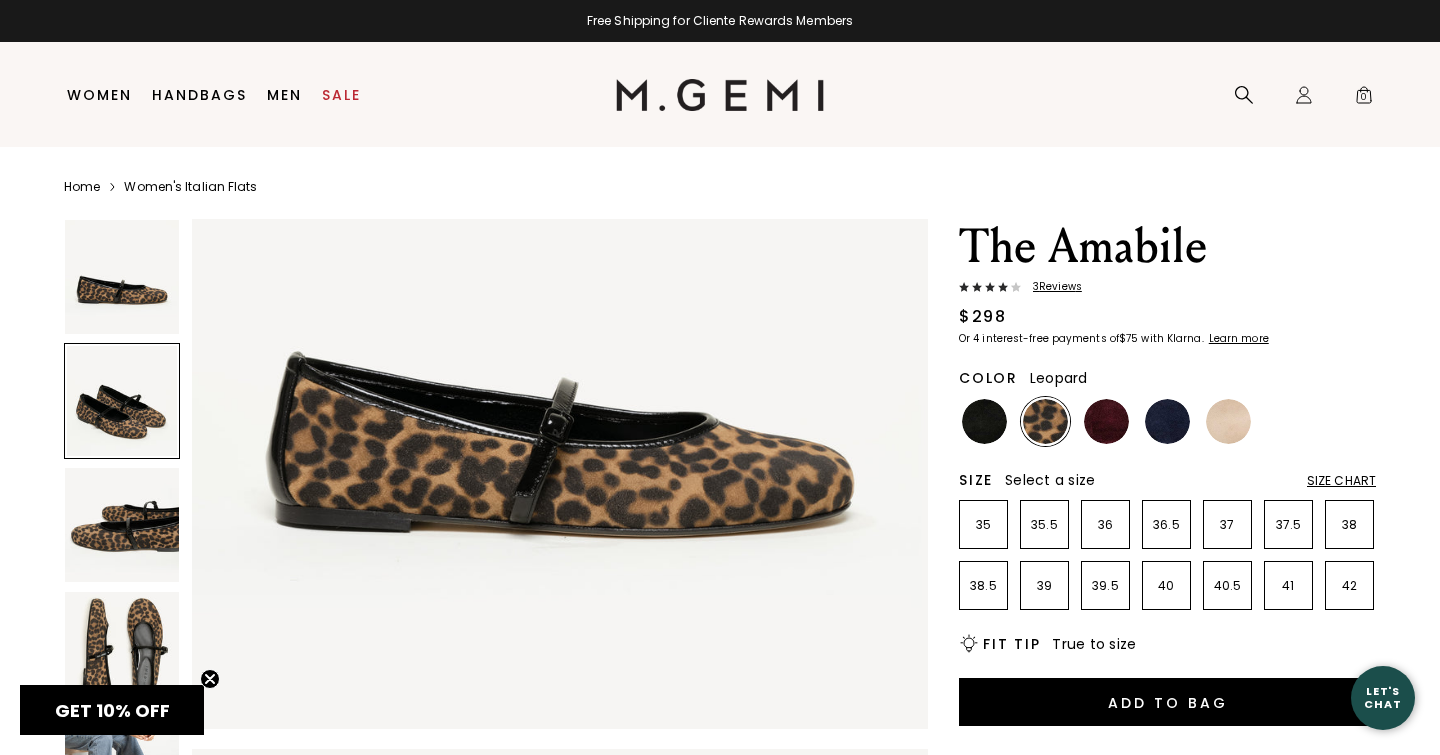 scroll, scrollTop: 0, scrollLeft: 0, axis: both 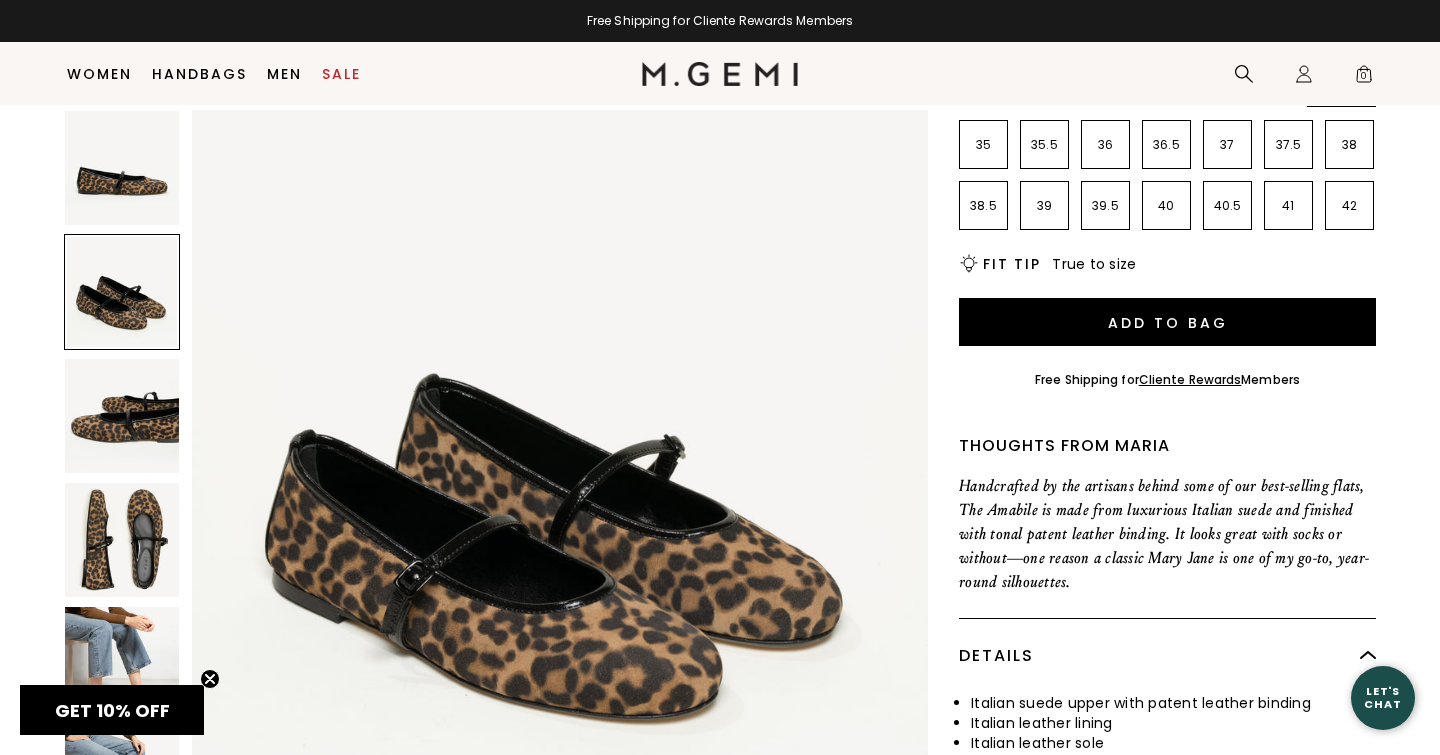 click at bounding box center [122, 540] 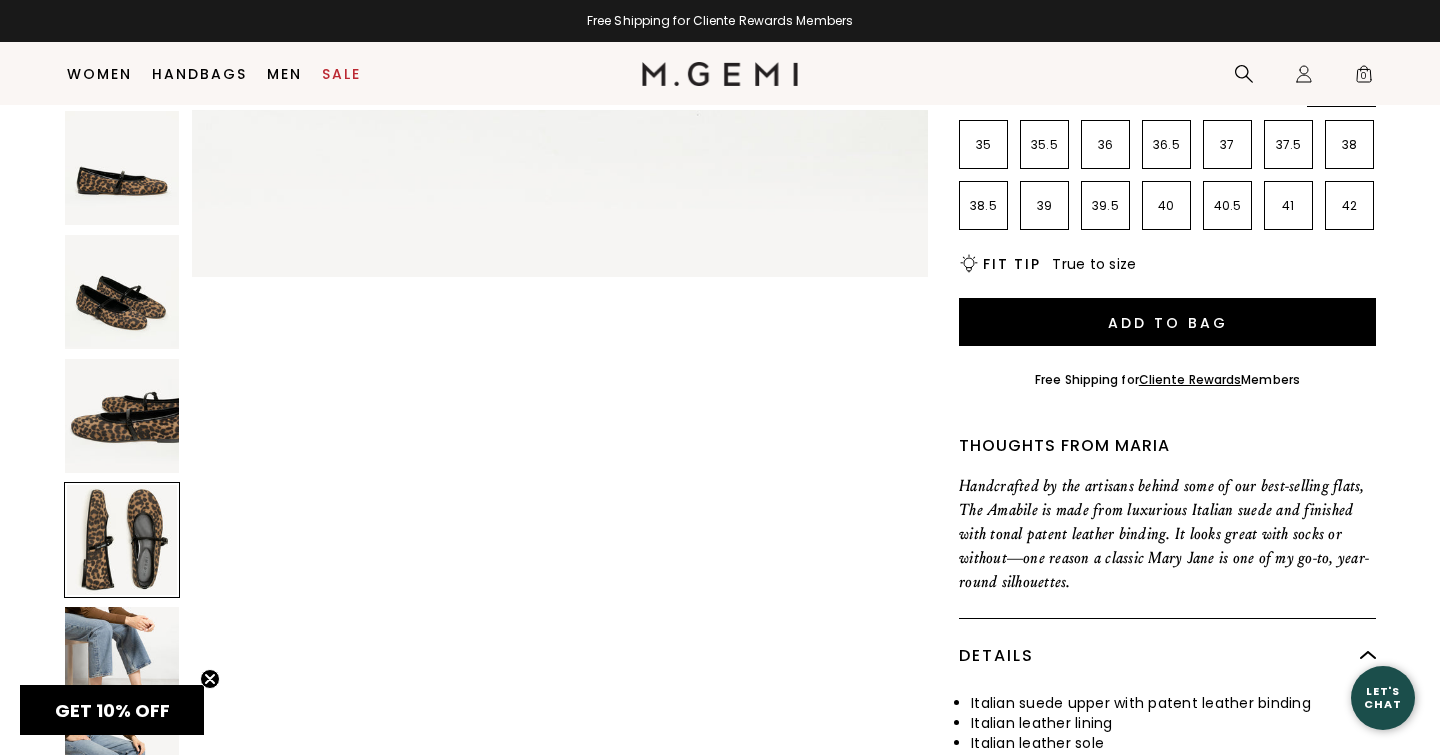 scroll, scrollTop: 2268, scrollLeft: 0, axis: vertical 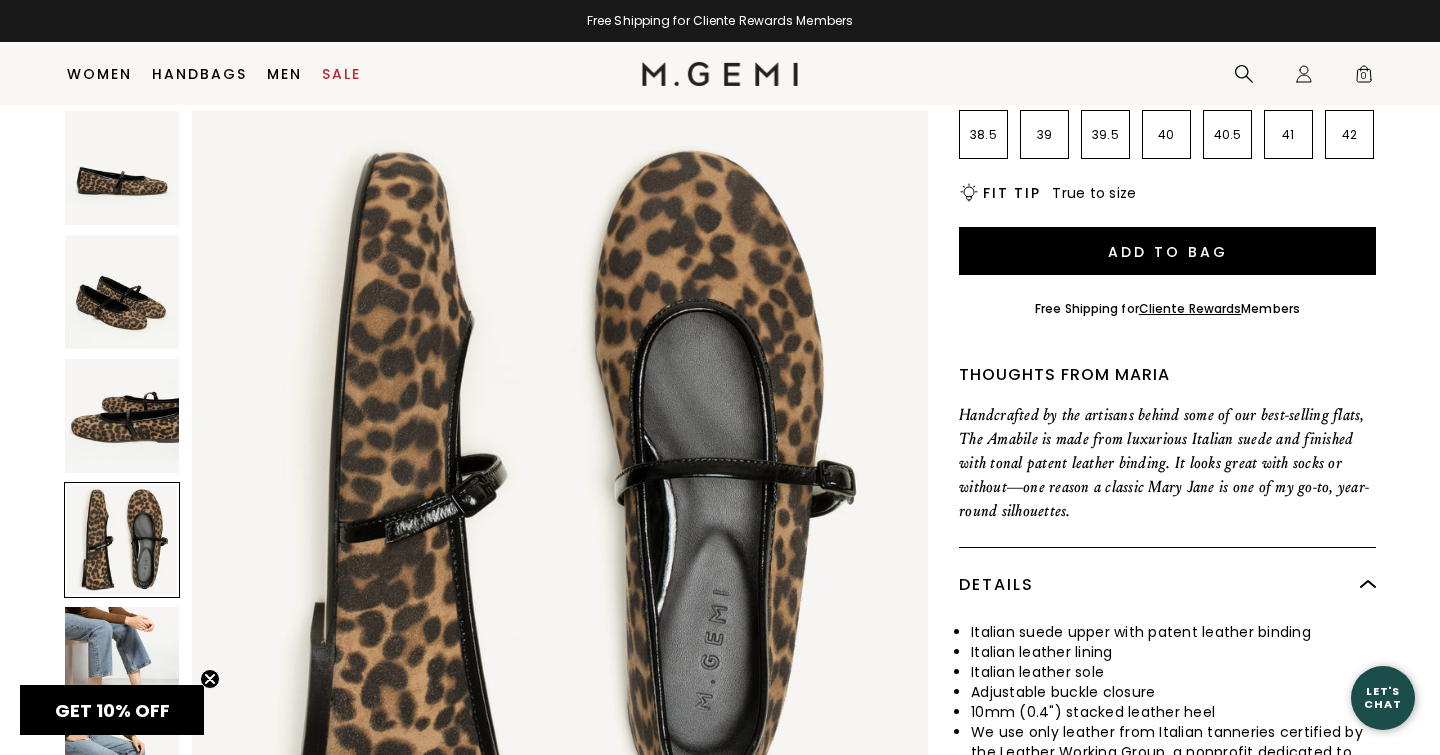 click at bounding box center (122, 664) 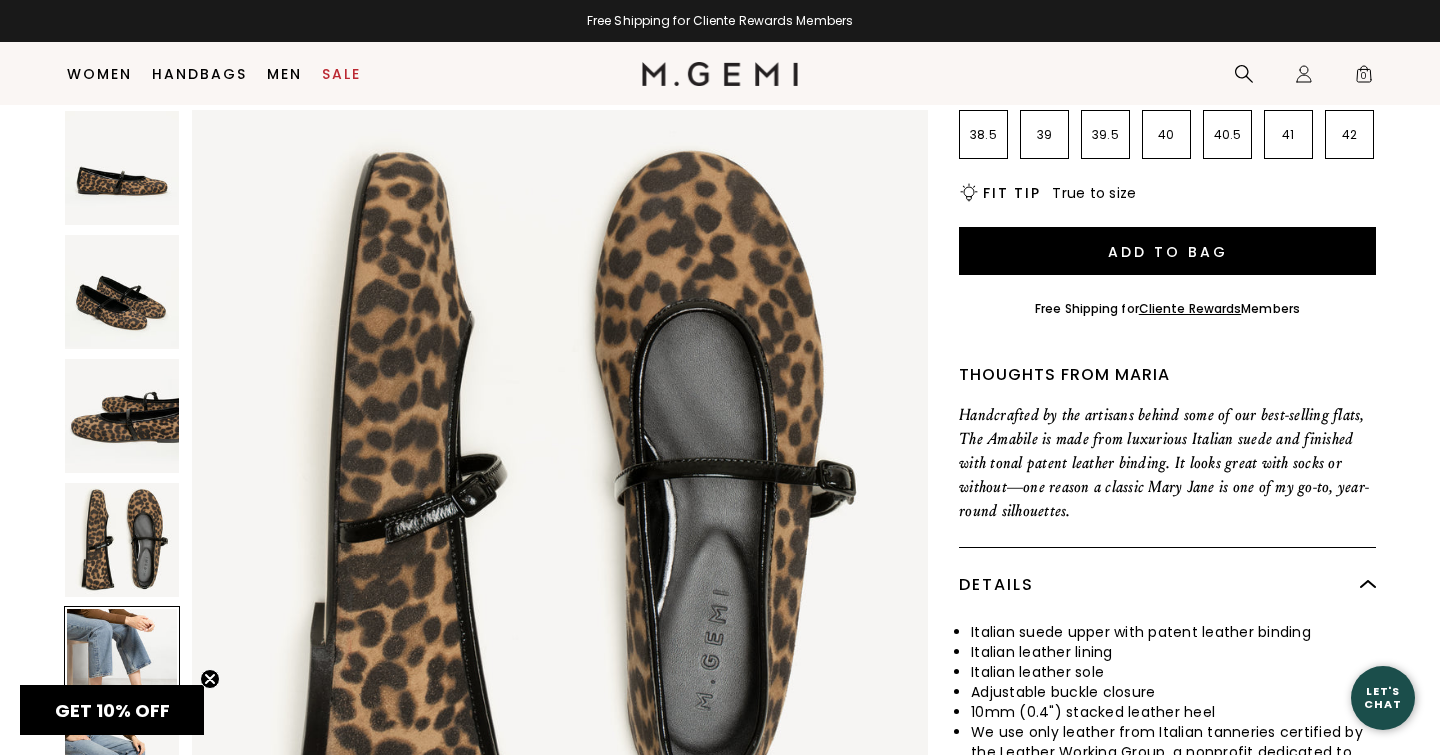 scroll, scrollTop: 3024, scrollLeft: 0, axis: vertical 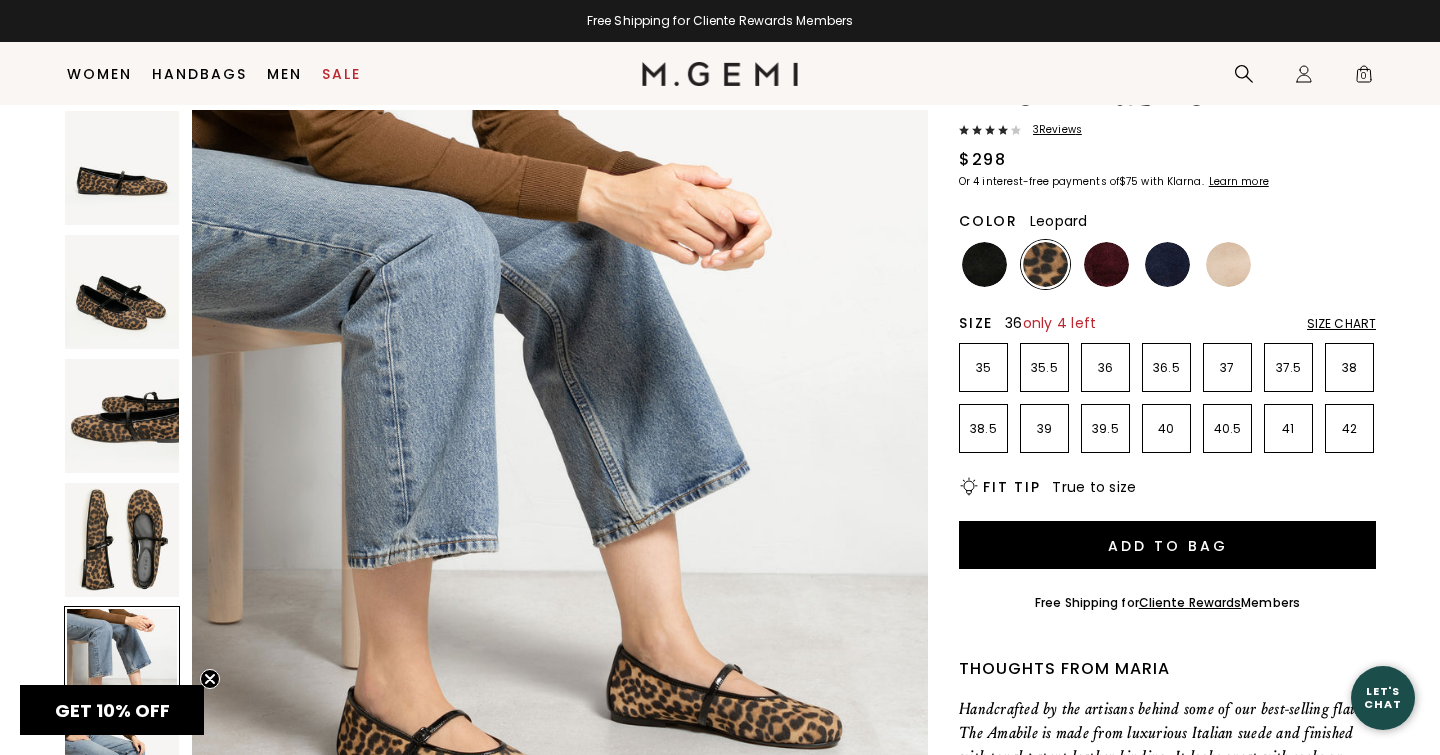 click on "36" at bounding box center (1105, 368) 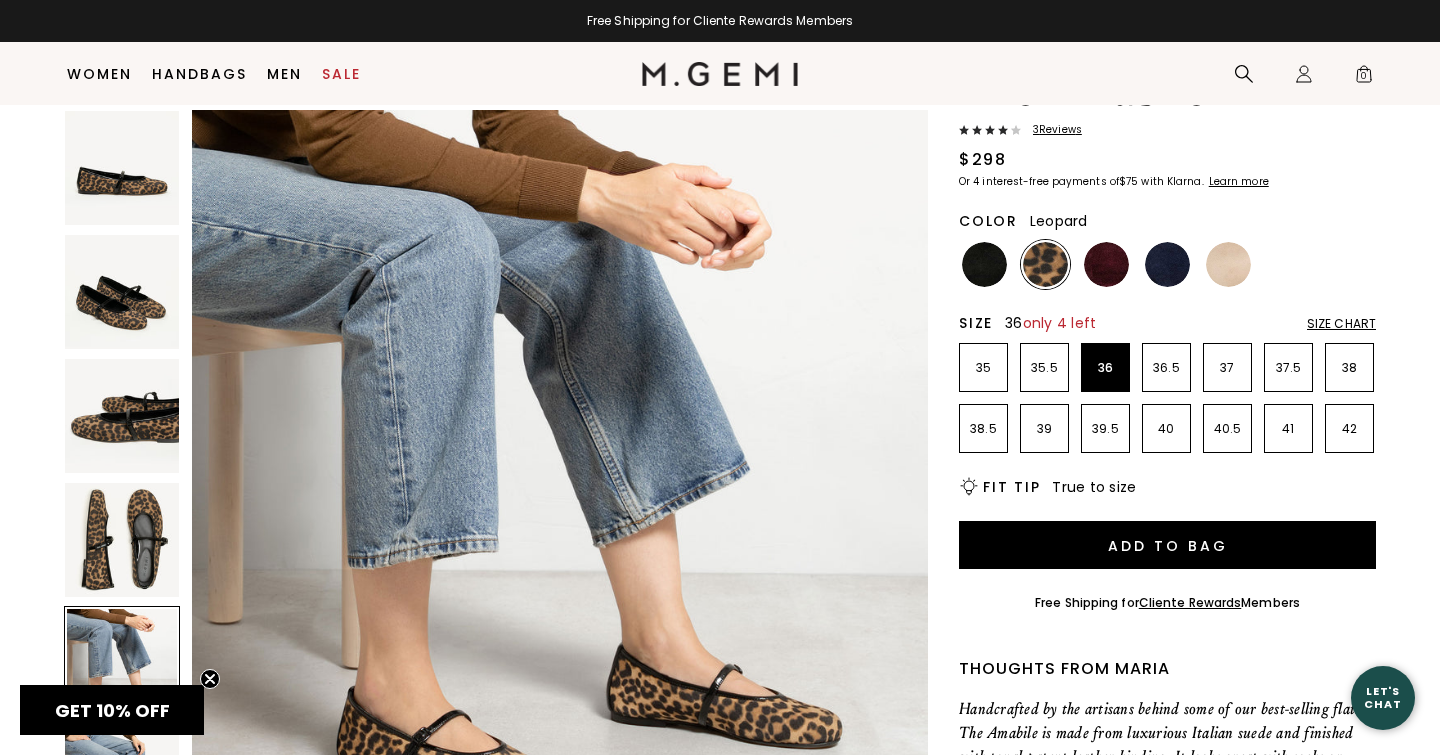 scroll, scrollTop: 0, scrollLeft: 0, axis: both 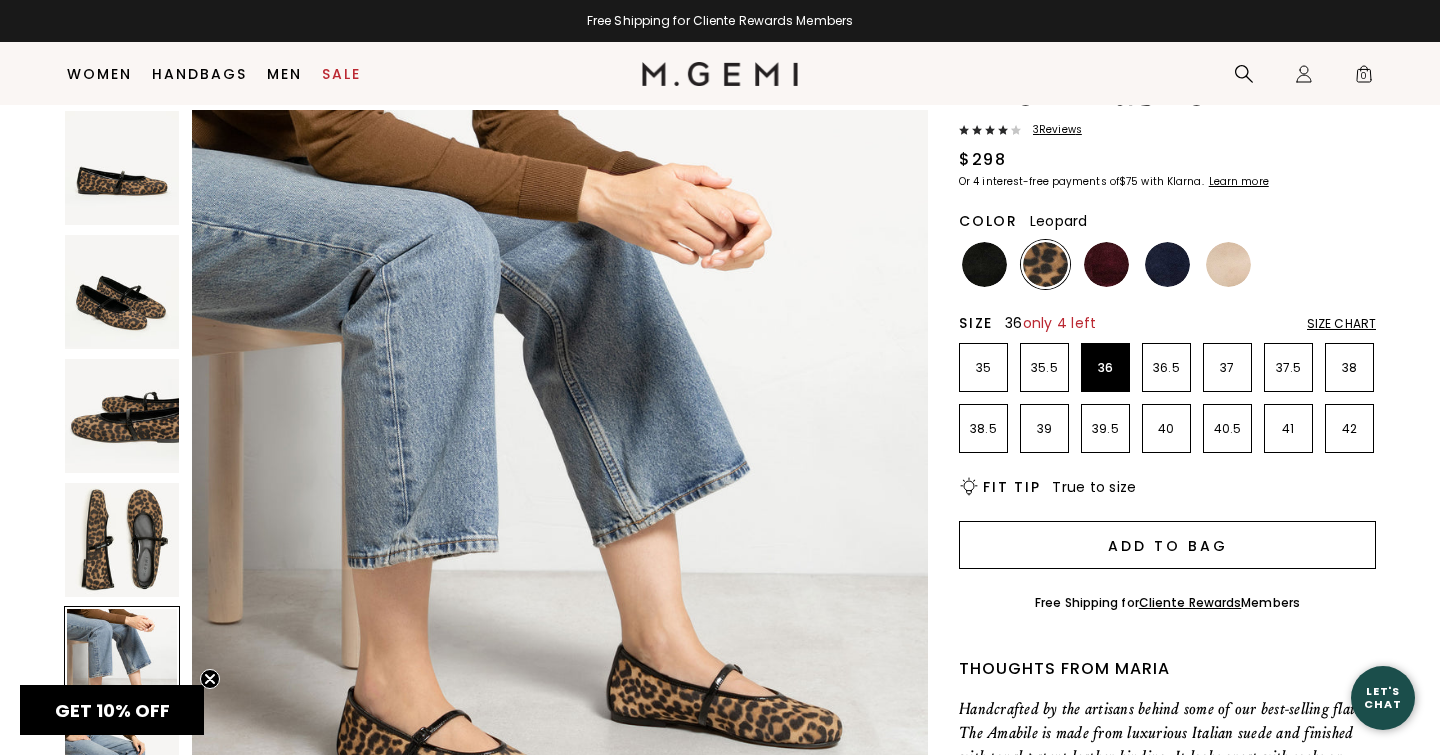 click on "Add to Bag" at bounding box center [1167, 545] 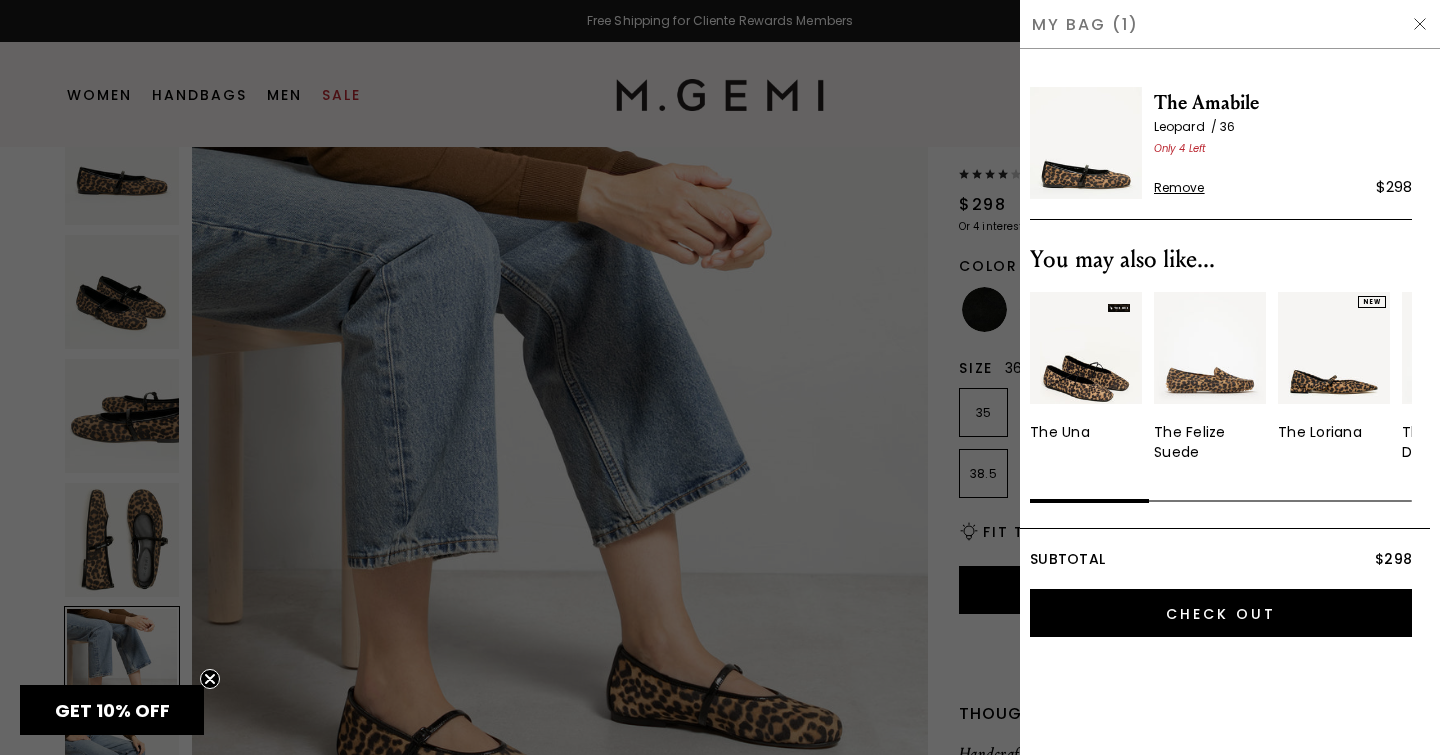 scroll, scrollTop: 0, scrollLeft: 0, axis: both 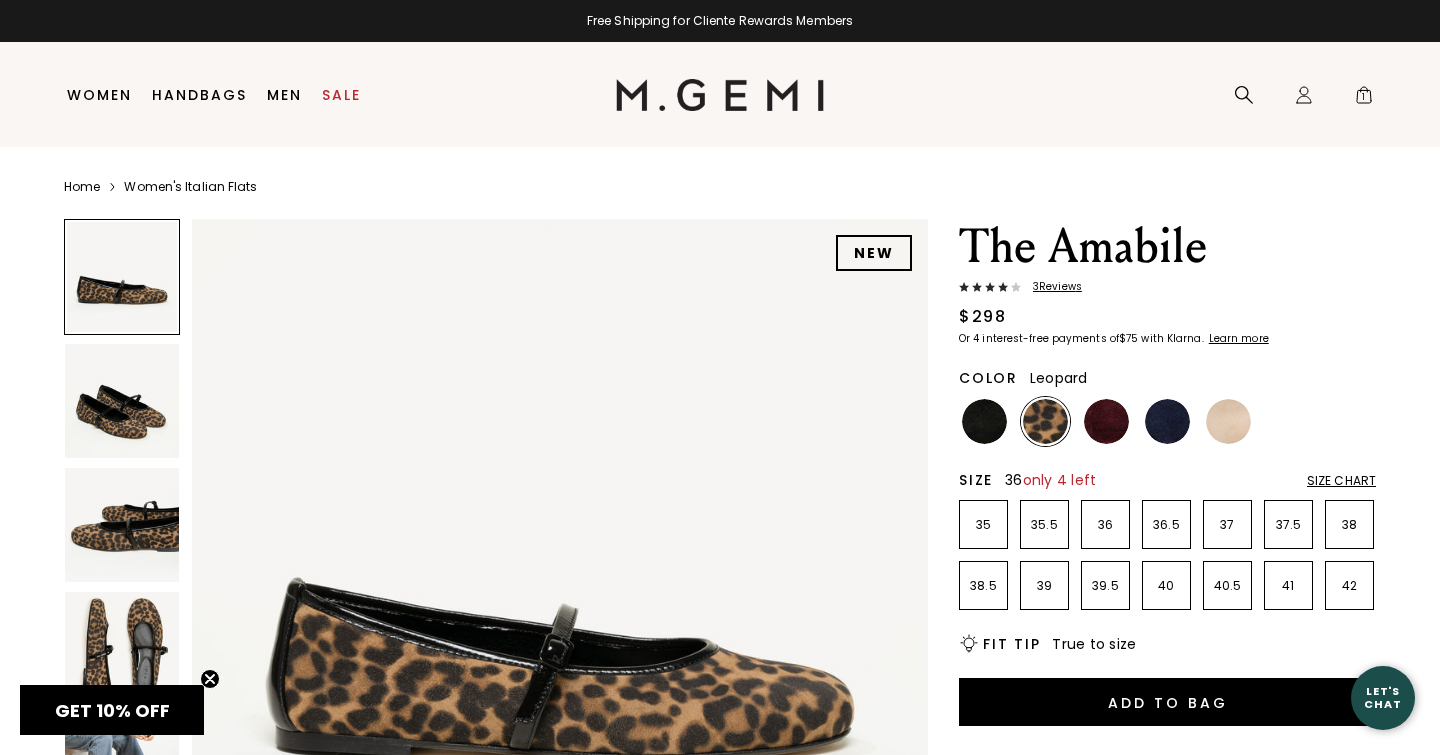 click on "36" at bounding box center (1105, 525) 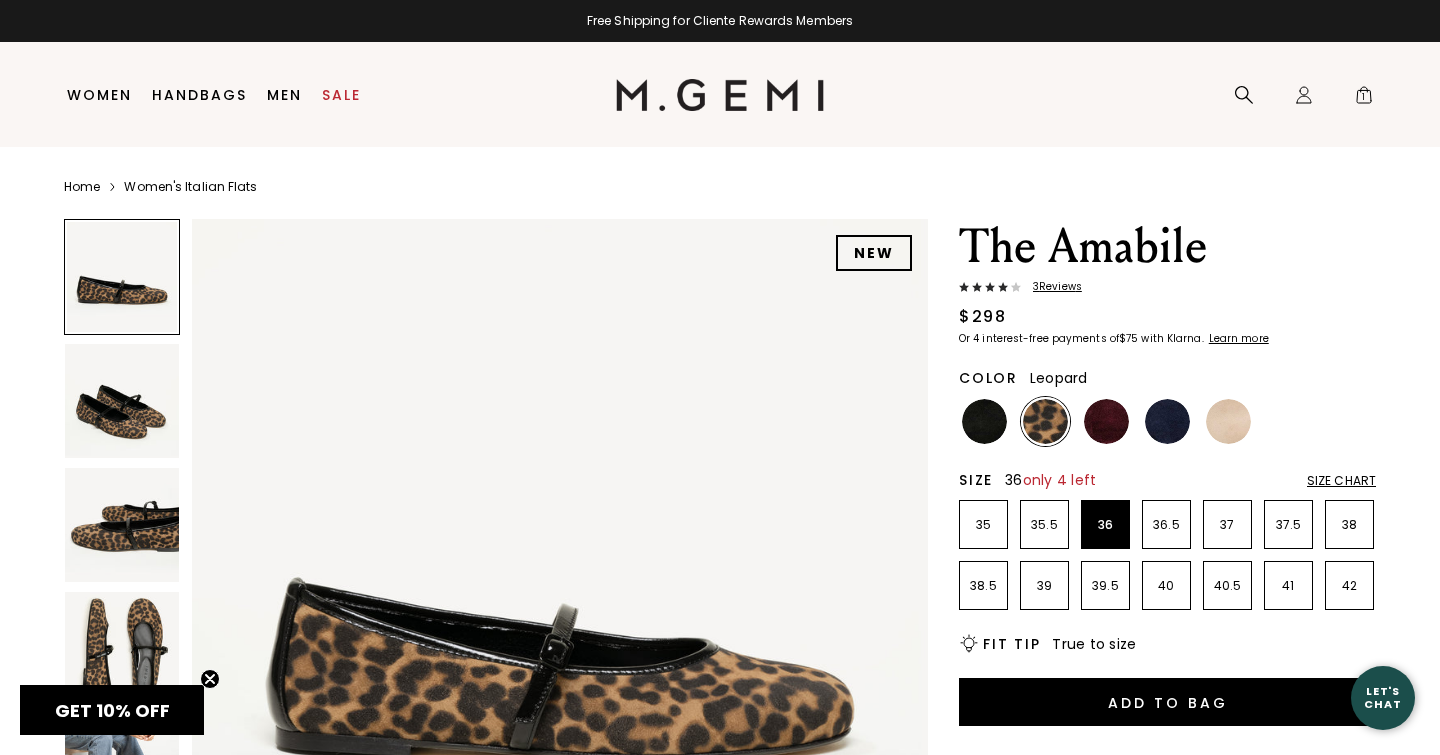 scroll, scrollTop: 0, scrollLeft: 0, axis: both 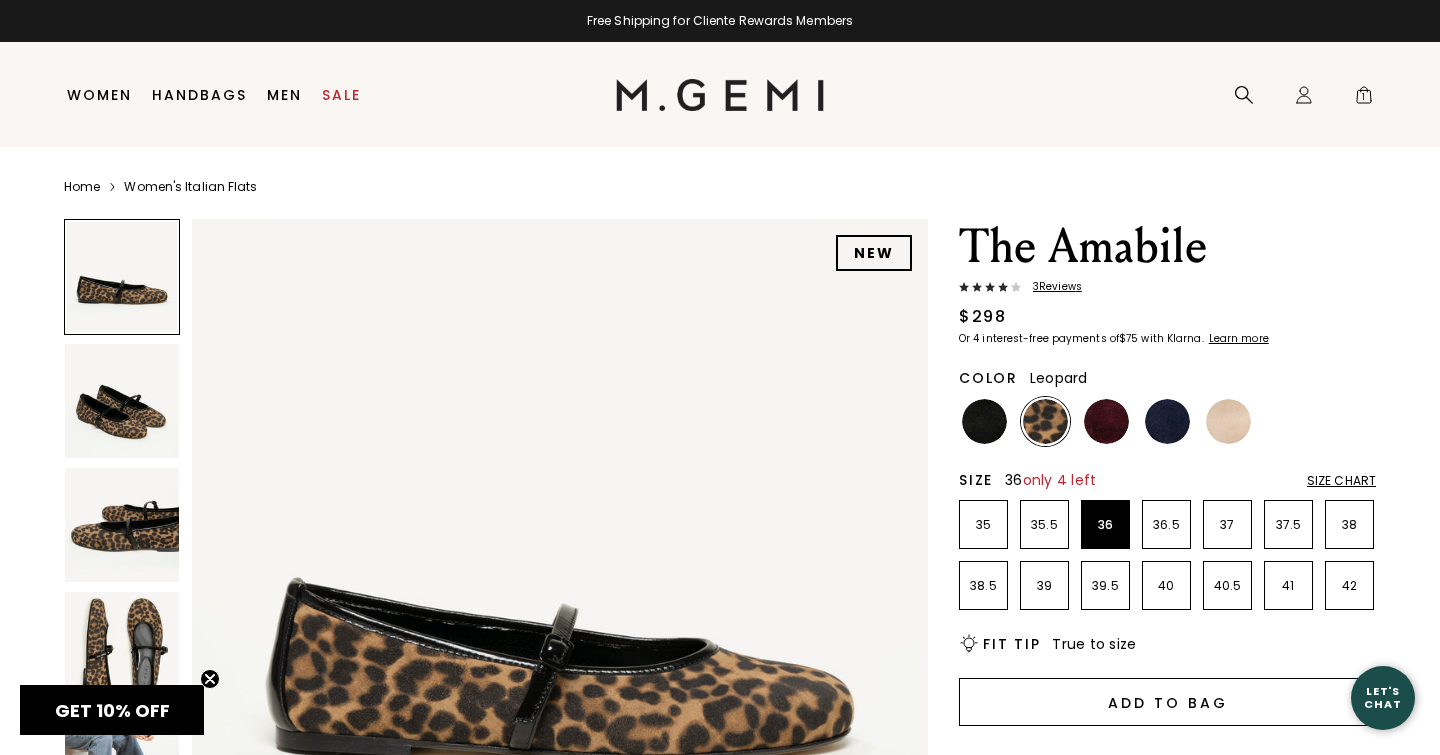 click on "Add to Bag" at bounding box center [1167, 702] 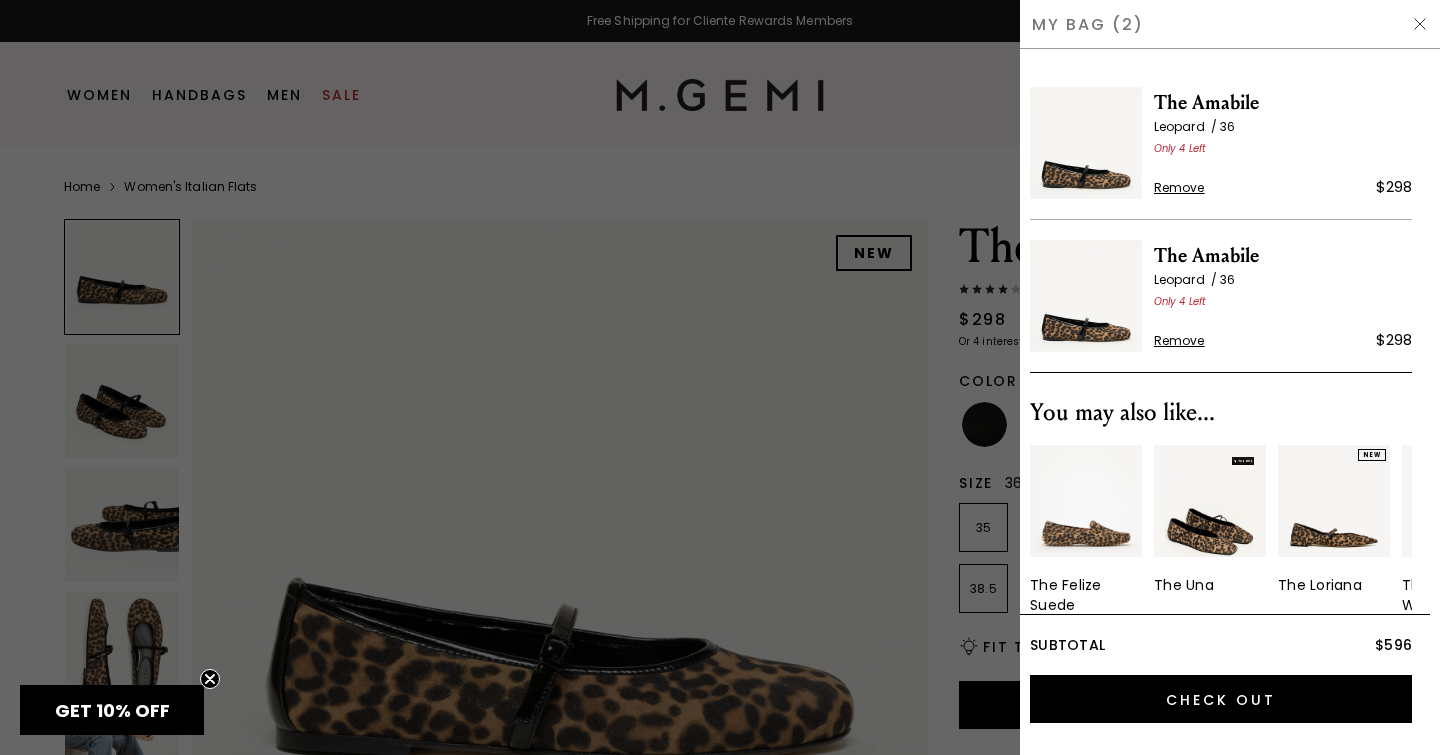 scroll, scrollTop: 0, scrollLeft: 0, axis: both 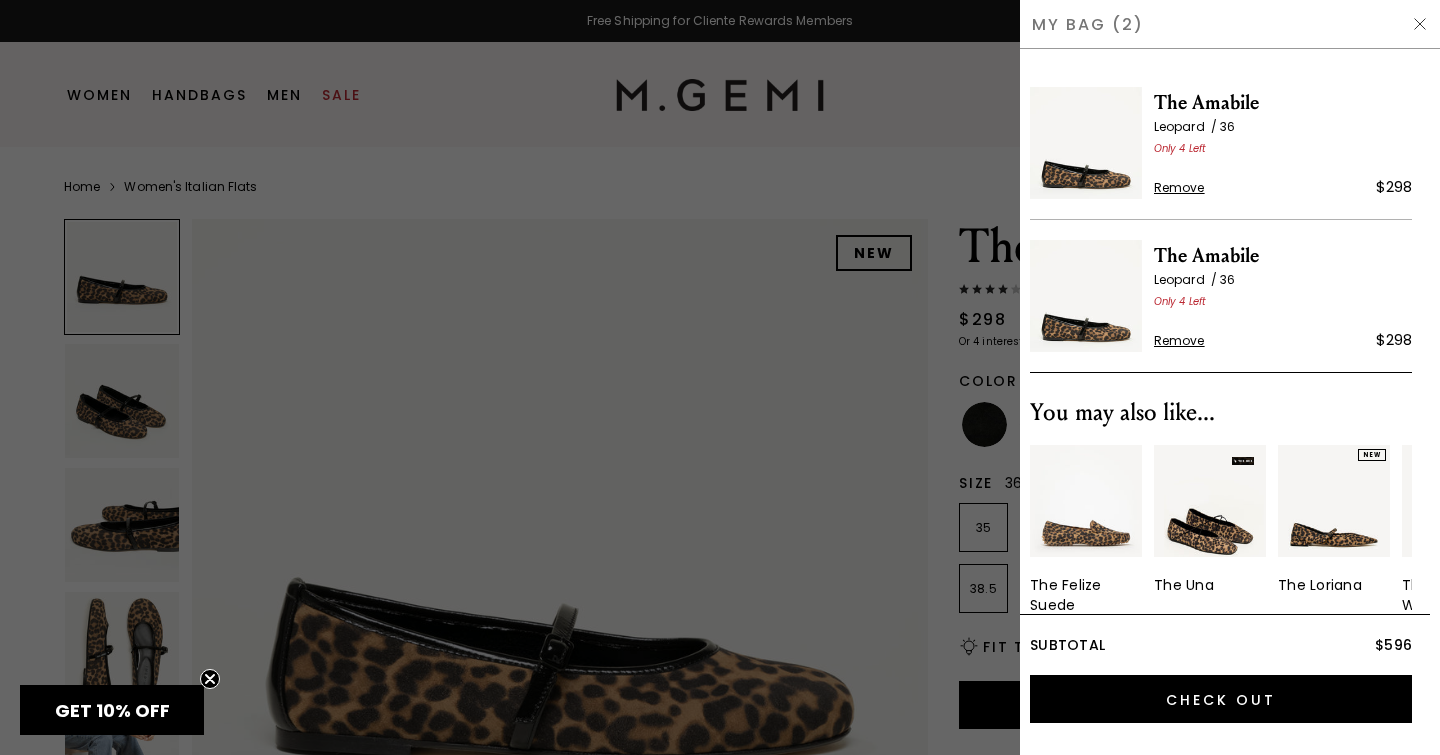 click on "Remove" at bounding box center [1179, 341] 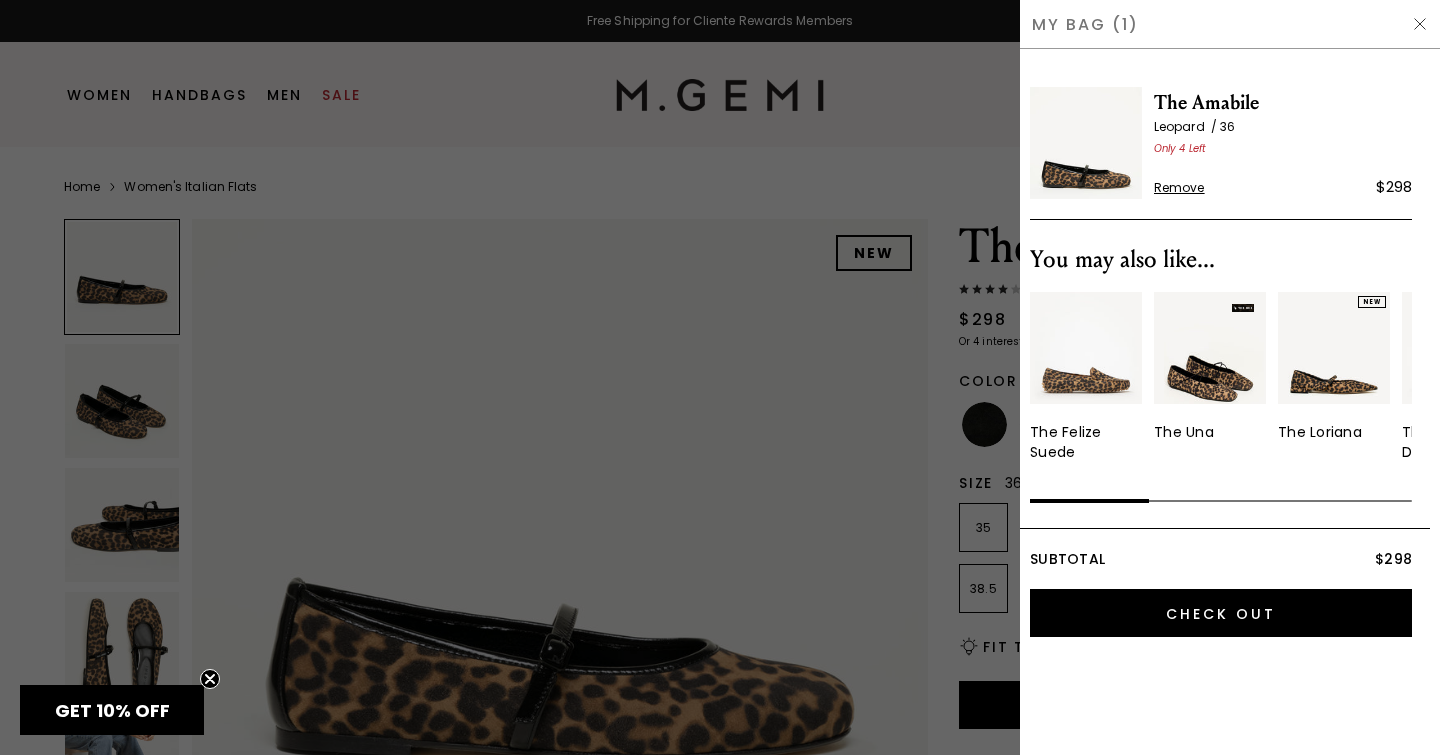 scroll, scrollTop: 0, scrollLeft: 0, axis: both 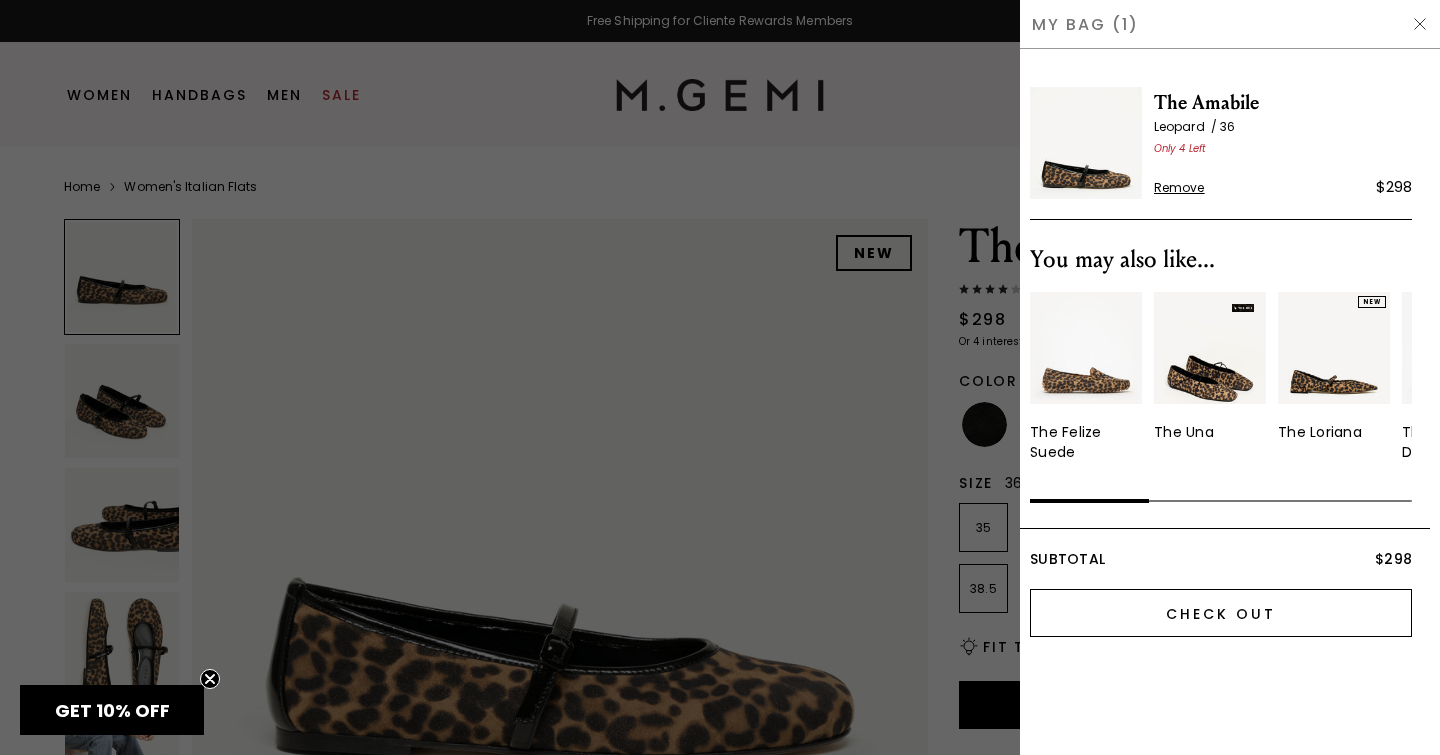 click on "Check Out" at bounding box center (1221, 613) 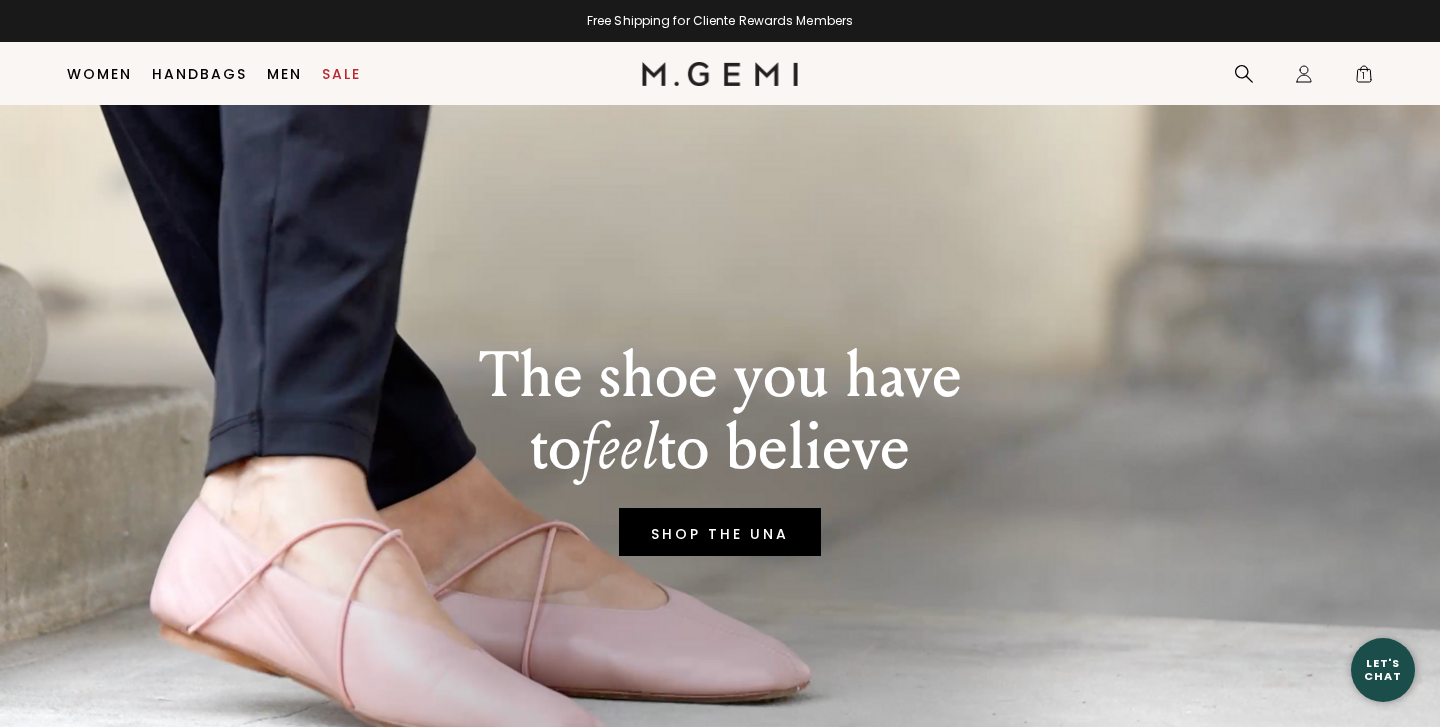 scroll, scrollTop: 1689, scrollLeft: 0, axis: vertical 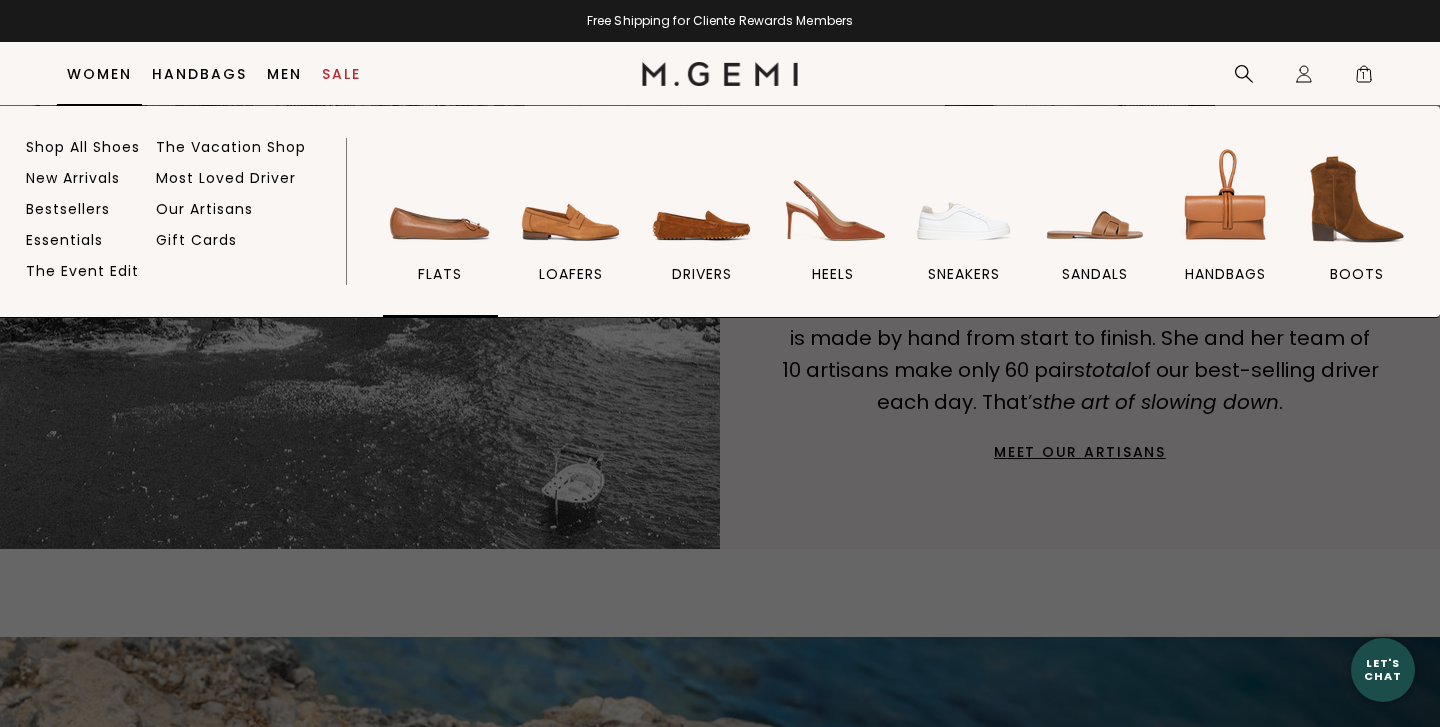 click at bounding box center [440, 199] 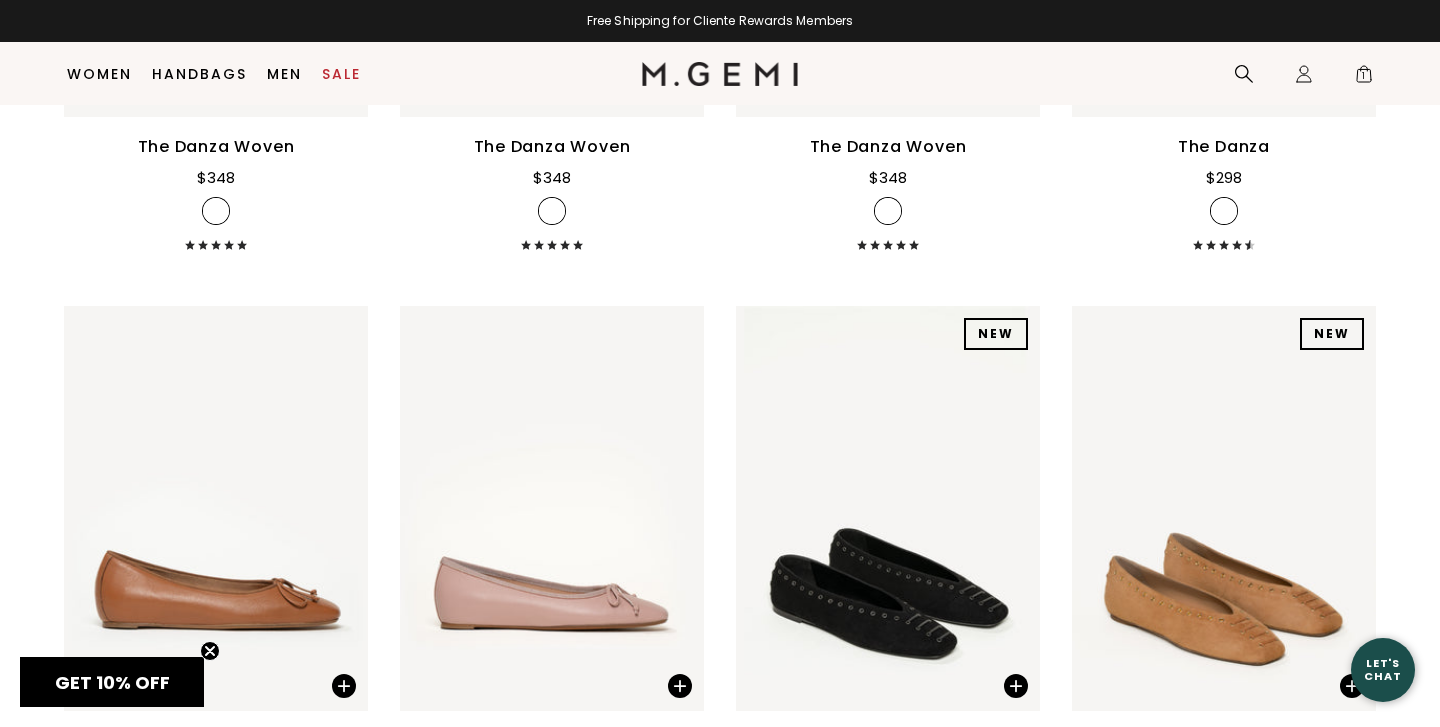 scroll, scrollTop: 1871, scrollLeft: 0, axis: vertical 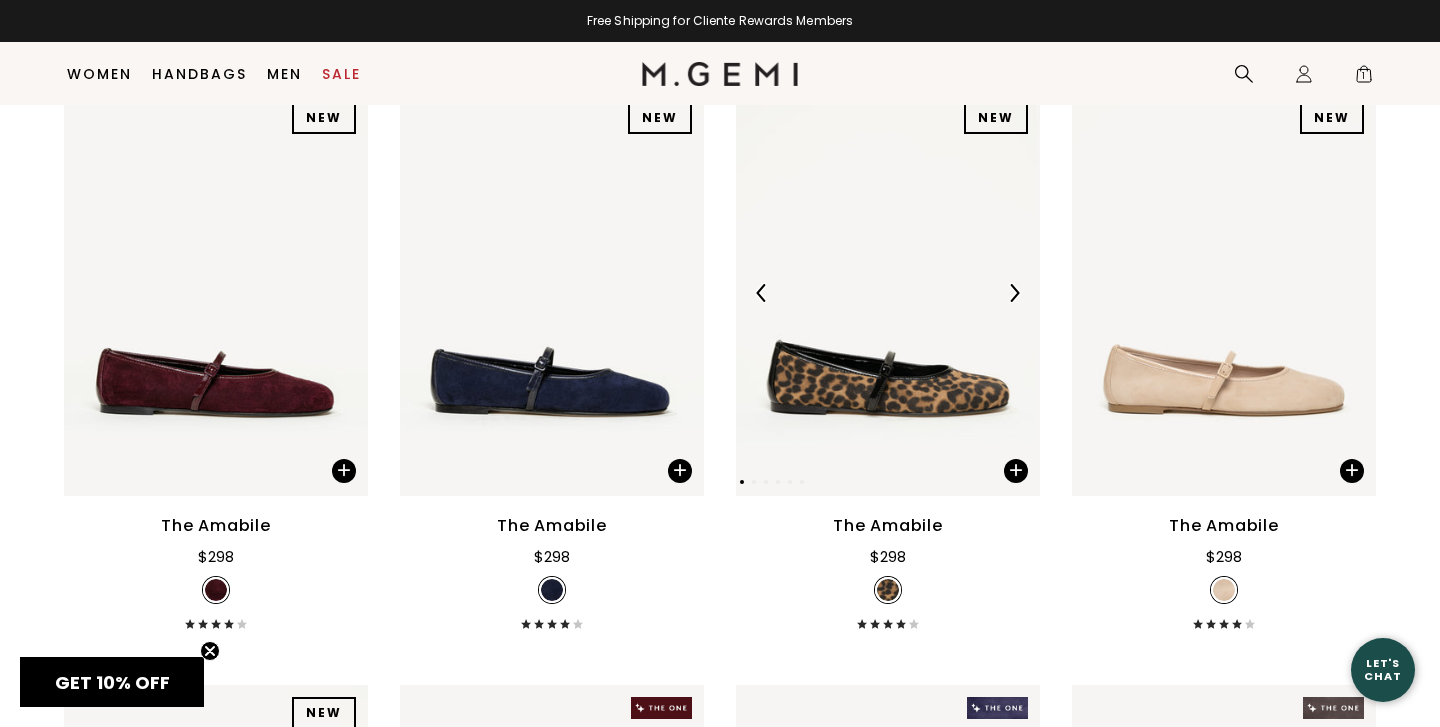 click at bounding box center (888, 292) 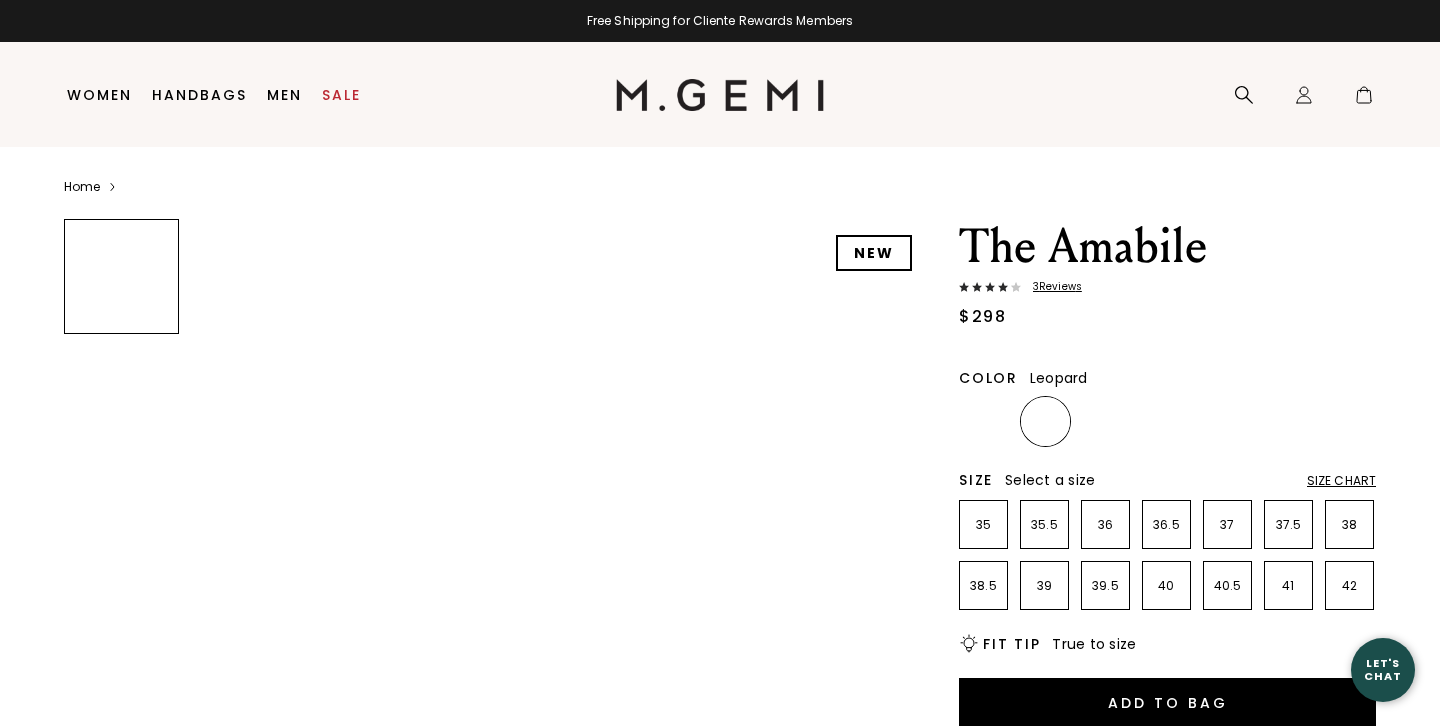 scroll, scrollTop: 0, scrollLeft: 0, axis: both 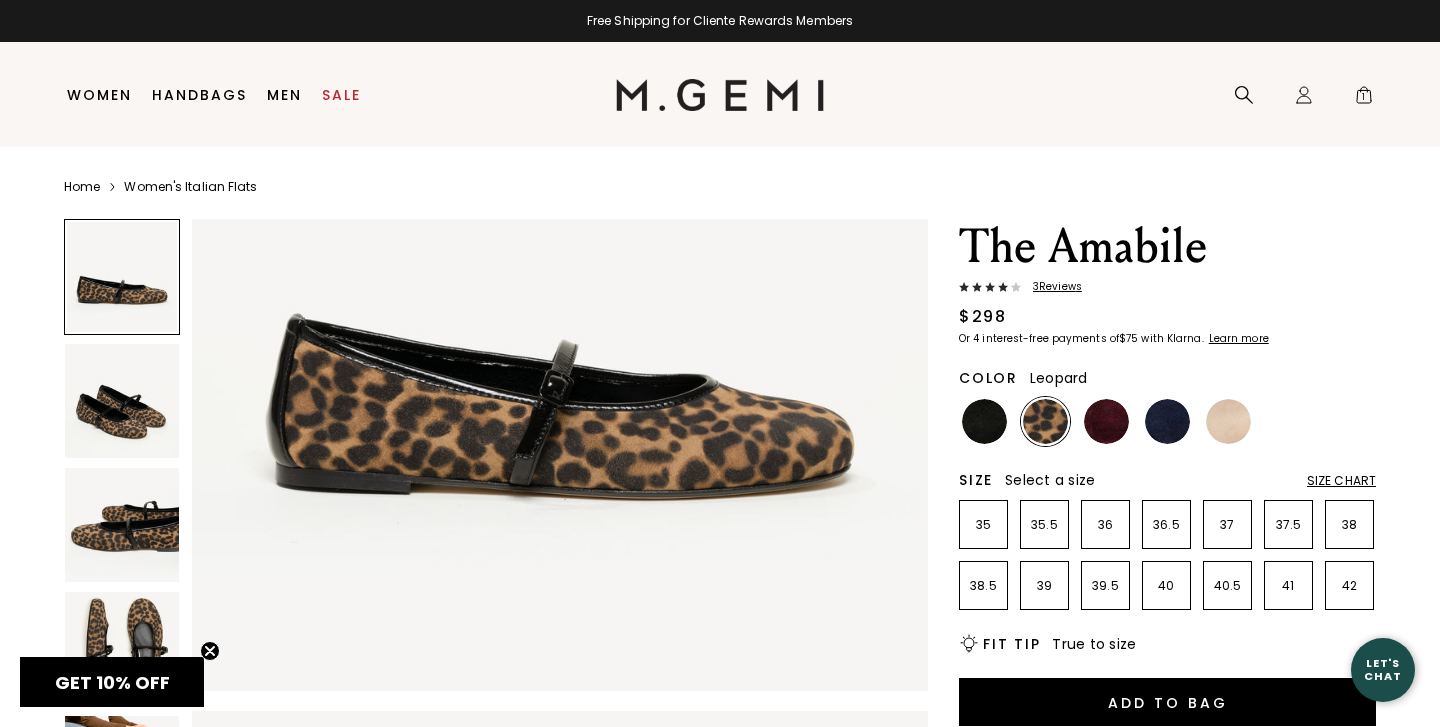 click on "3  Review s" at bounding box center (1051, 287) 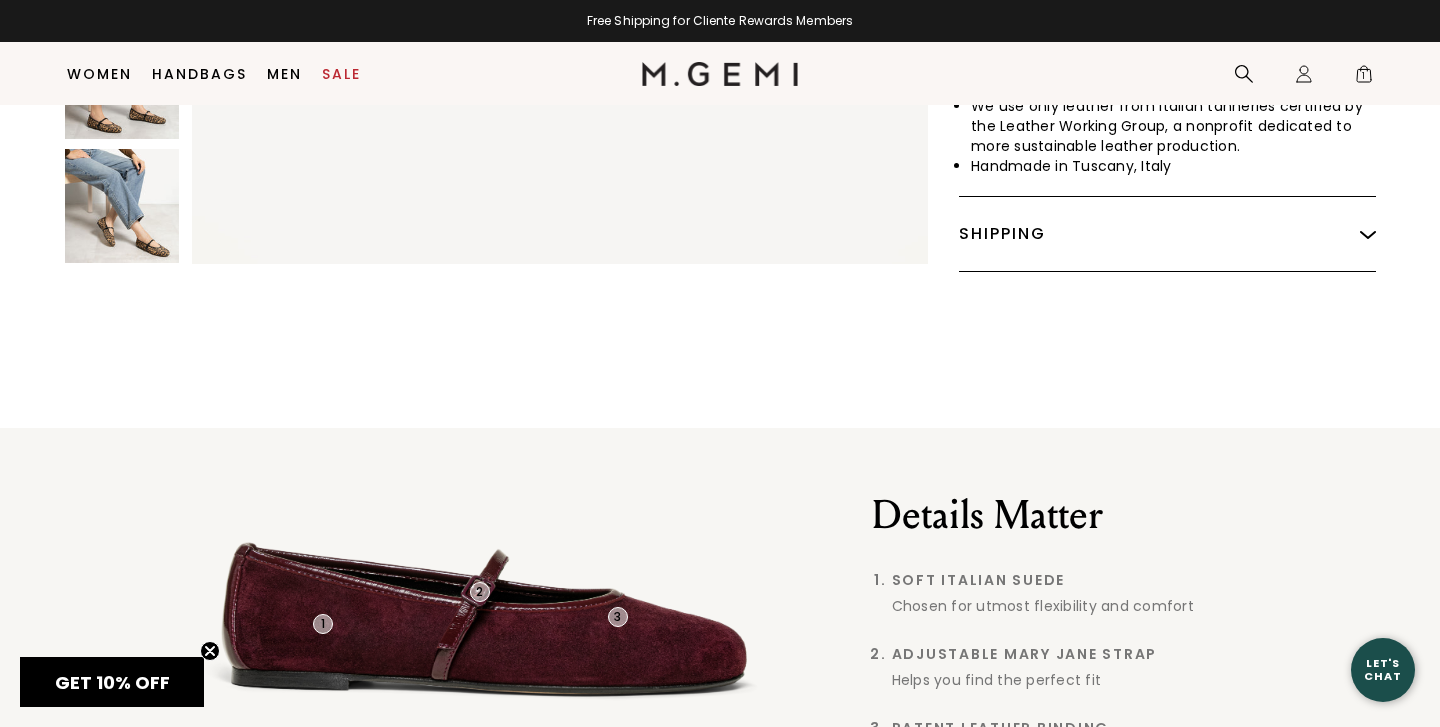 scroll, scrollTop: 1023, scrollLeft: 0, axis: vertical 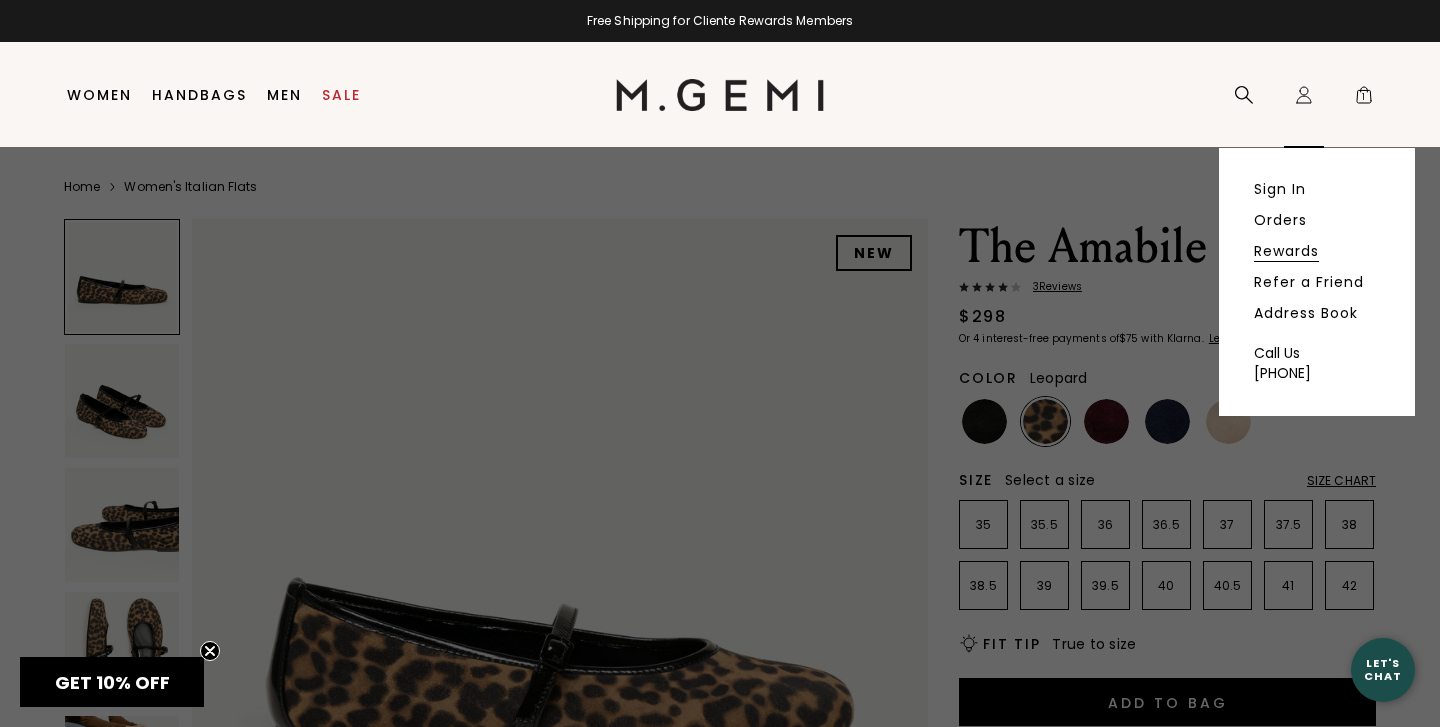 click on "Rewards" at bounding box center (1286, 251) 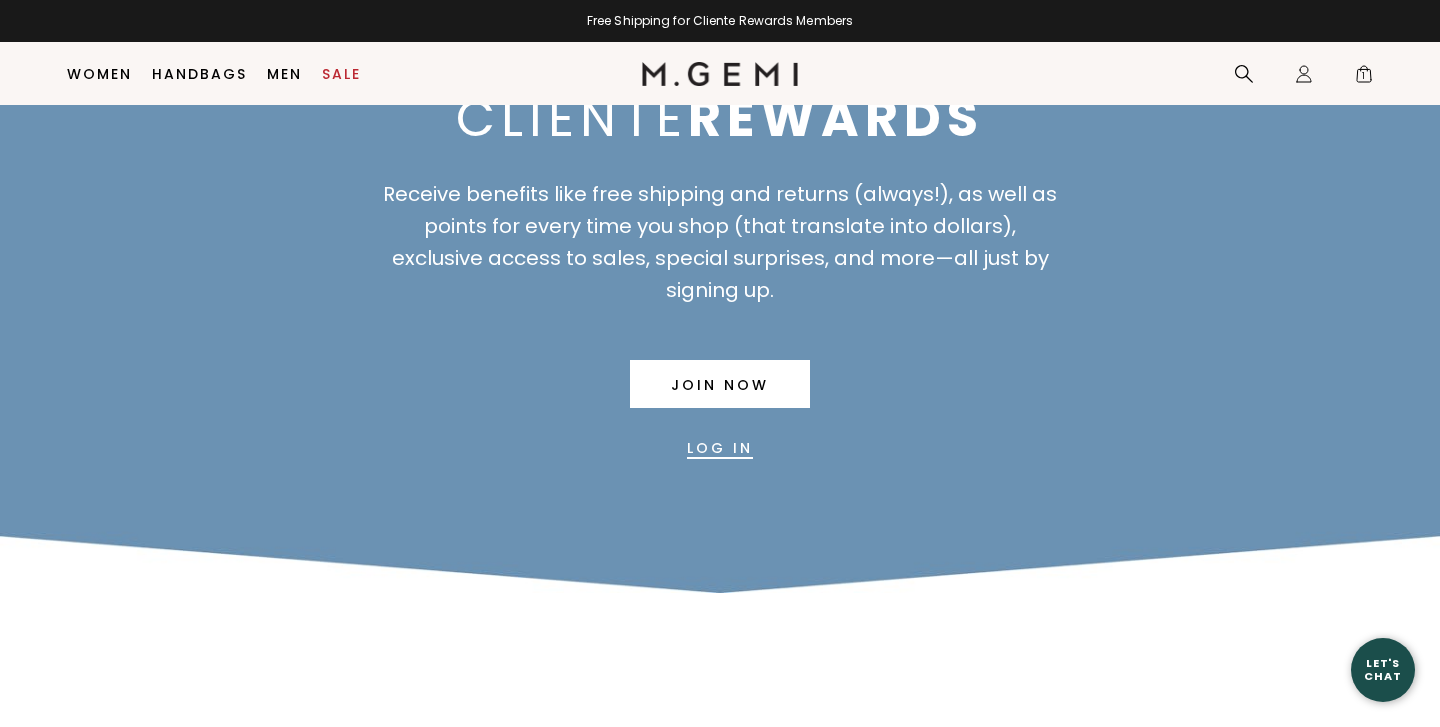 scroll, scrollTop: 180, scrollLeft: 0, axis: vertical 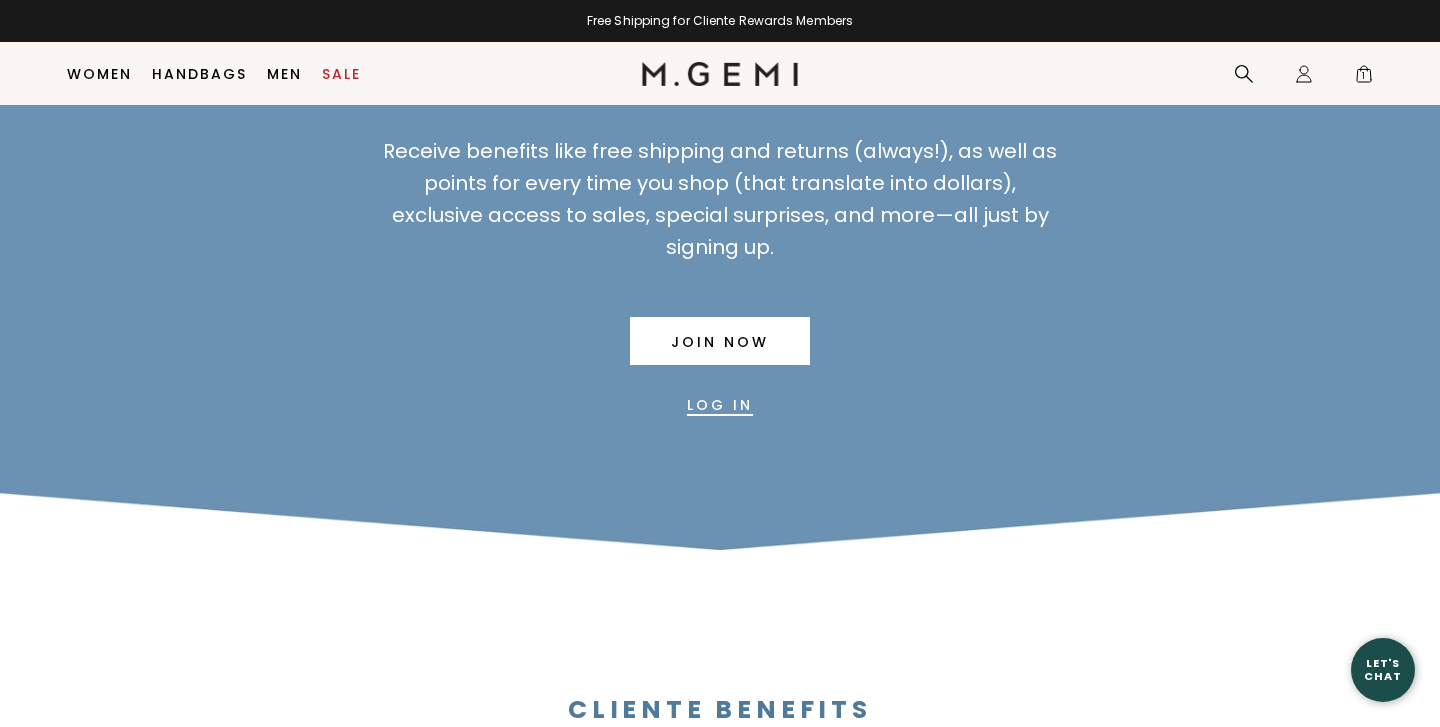 click on "Log In" at bounding box center [720, 405] 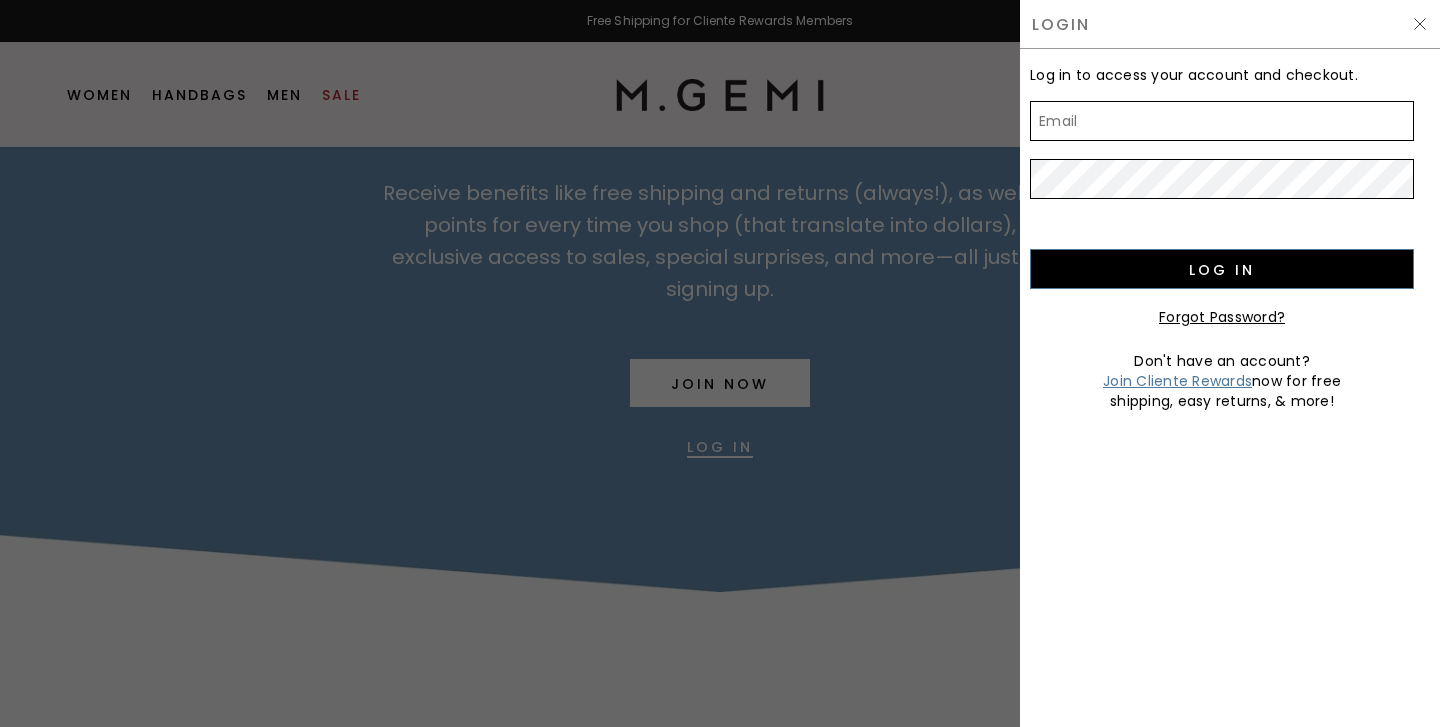 scroll, scrollTop: 0, scrollLeft: 0, axis: both 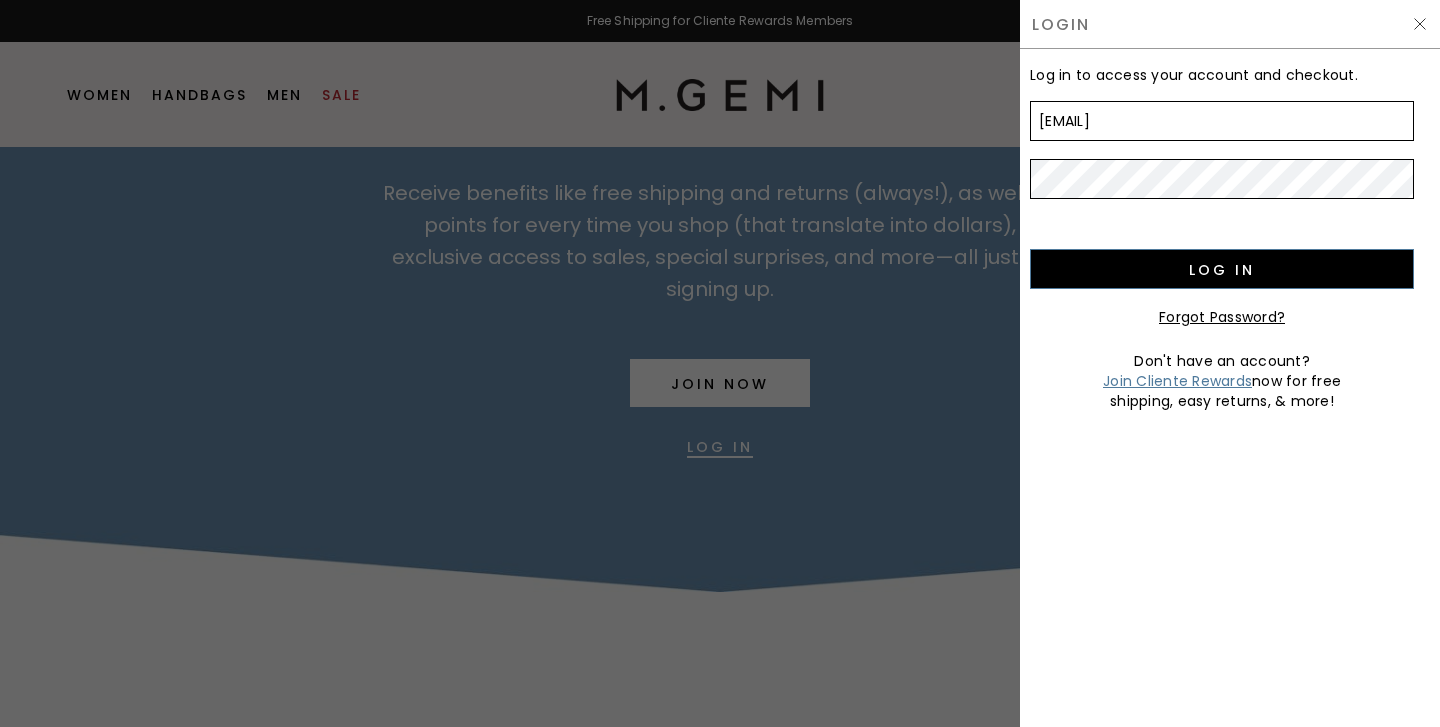 click on "Log in" at bounding box center (1222, 269) 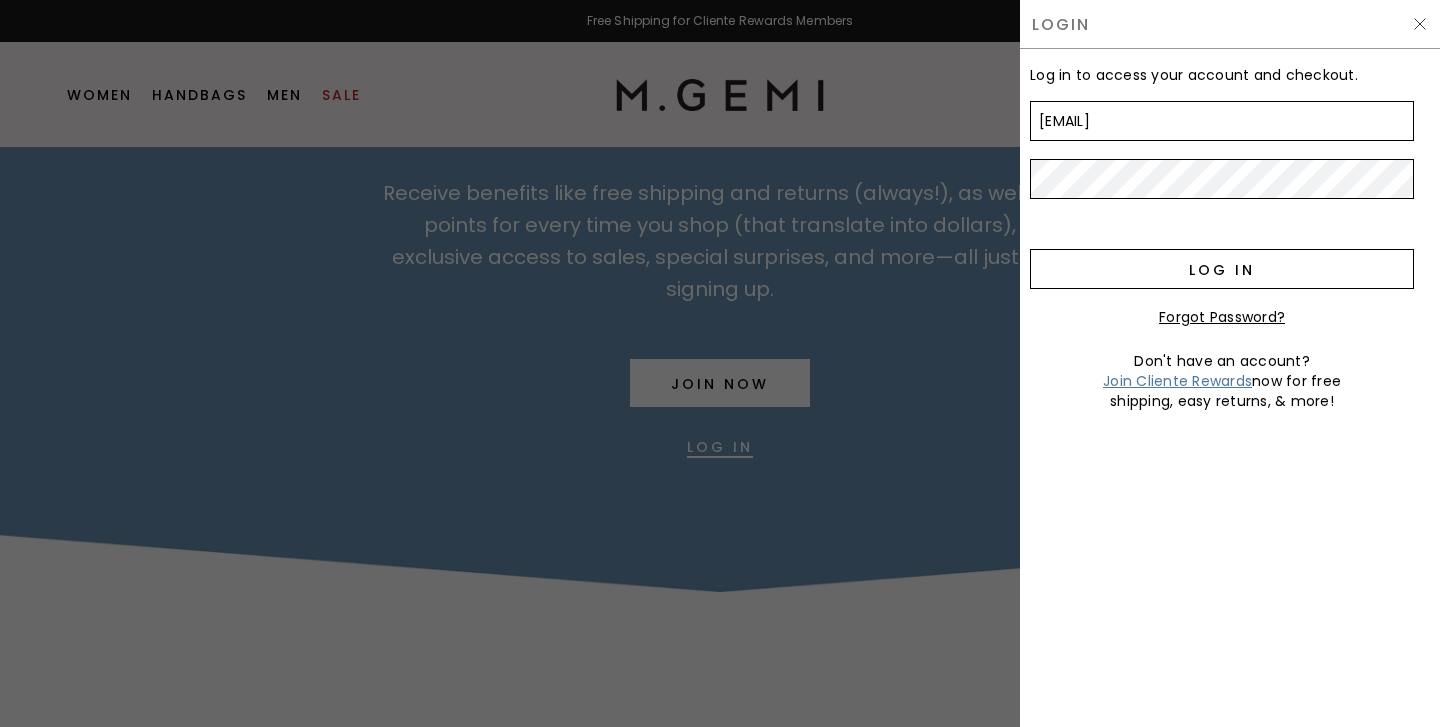 click on "Log in" at bounding box center (1222, 269) 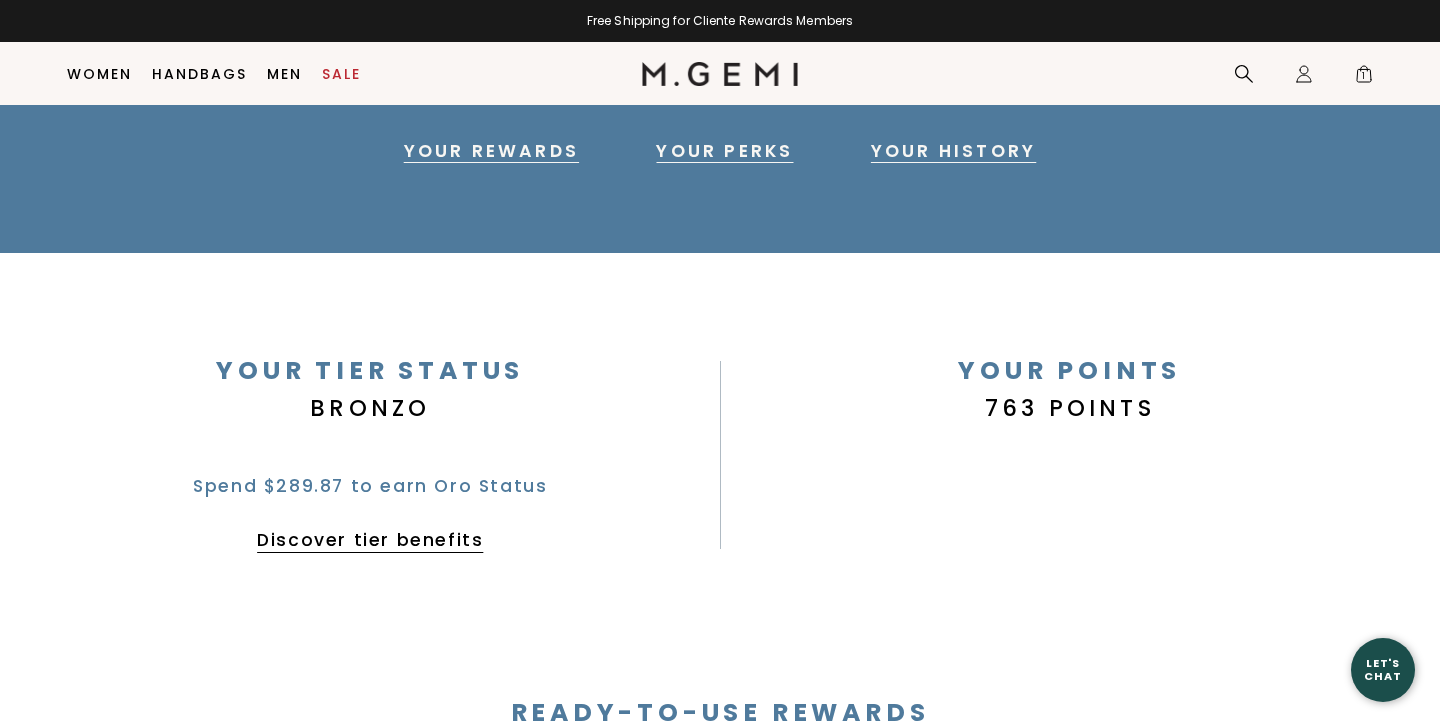 scroll, scrollTop: 414, scrollLeft: 0, axis: vertical 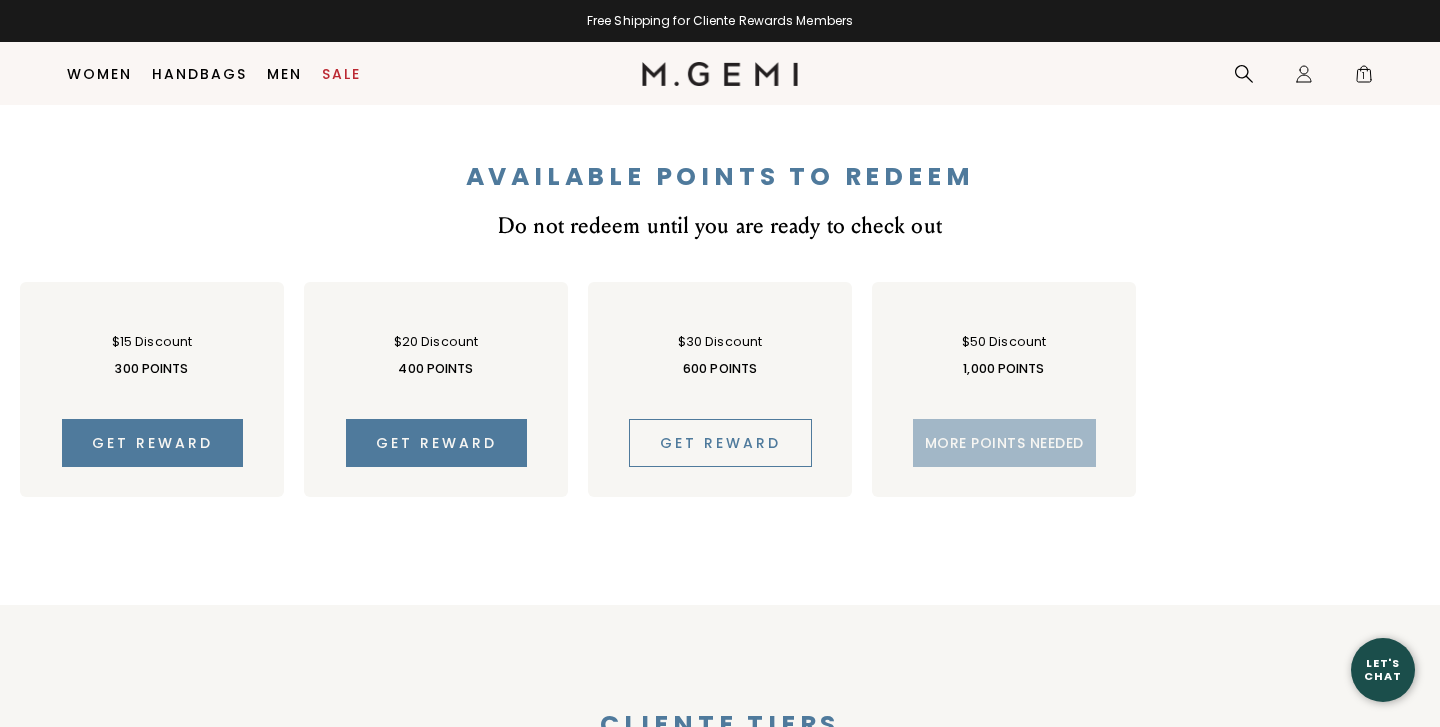 click on "Get reward" at bounding box center (720, 443) 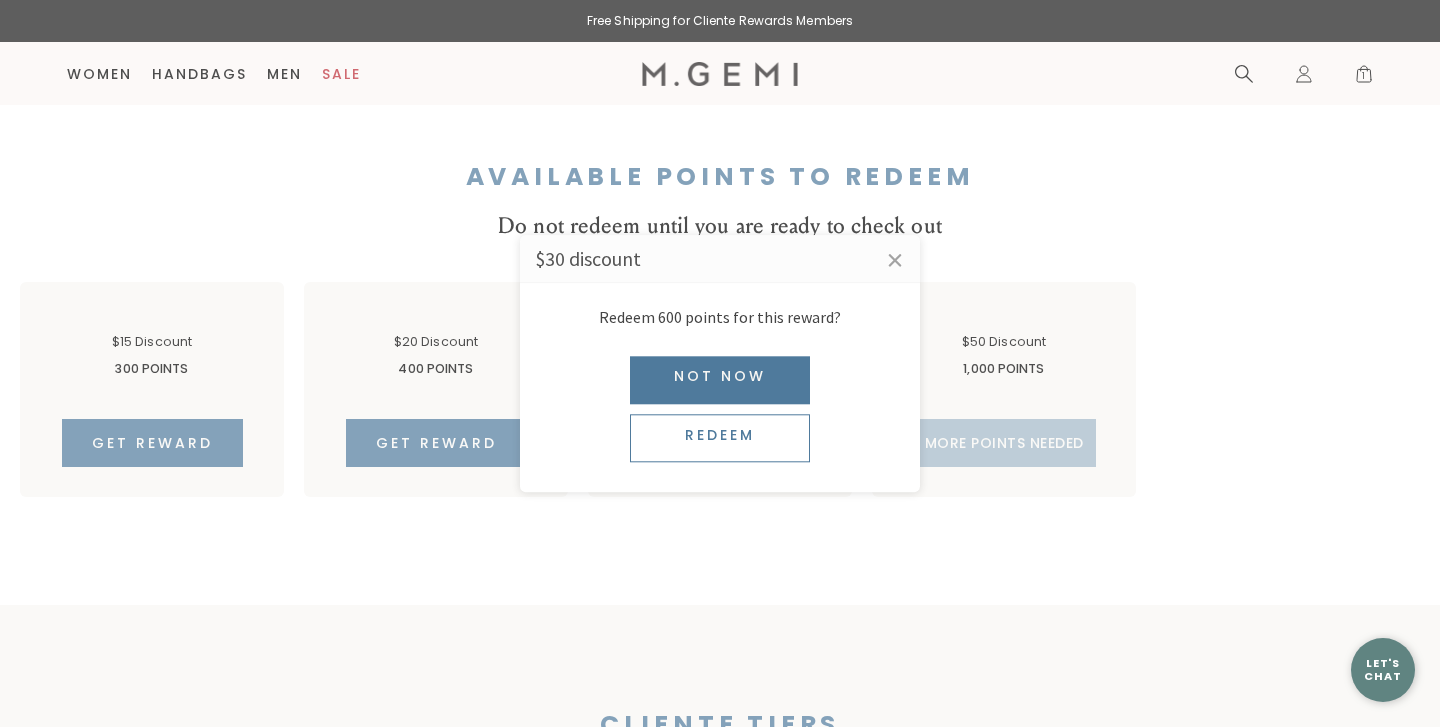 click on "Redeem" at bounding box center (720, 438) 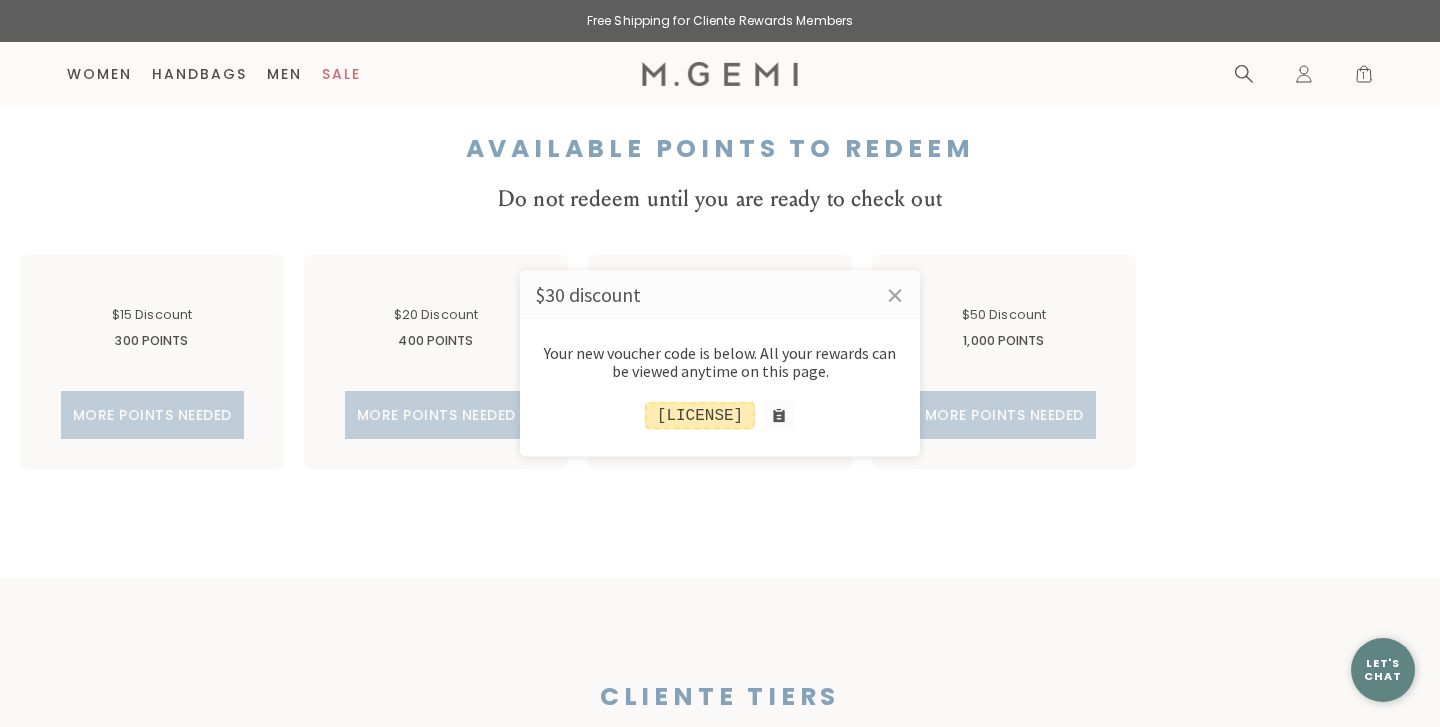 click on "LL-L8HDJMA1" at bounding box center [700, 416] 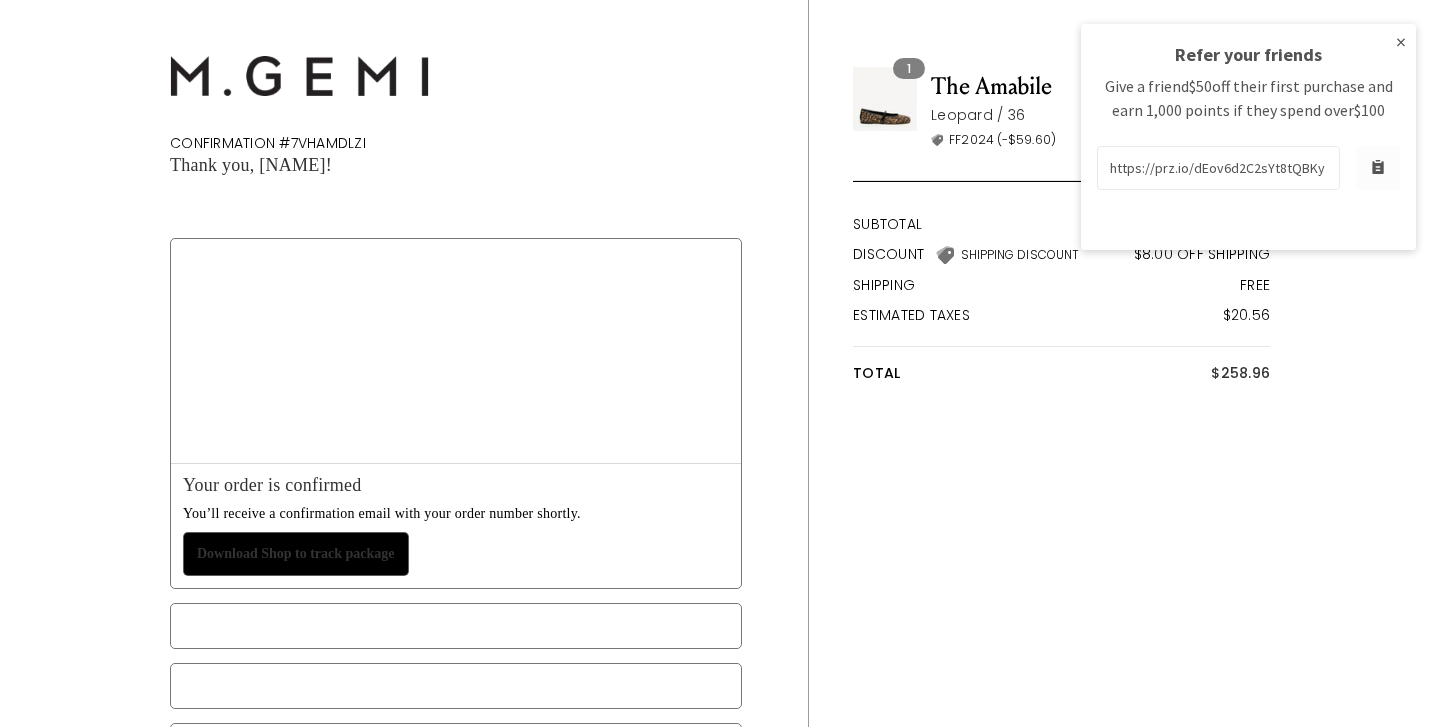 scroll, scrollTop: 0, scrollLeft: 0, axis: both 